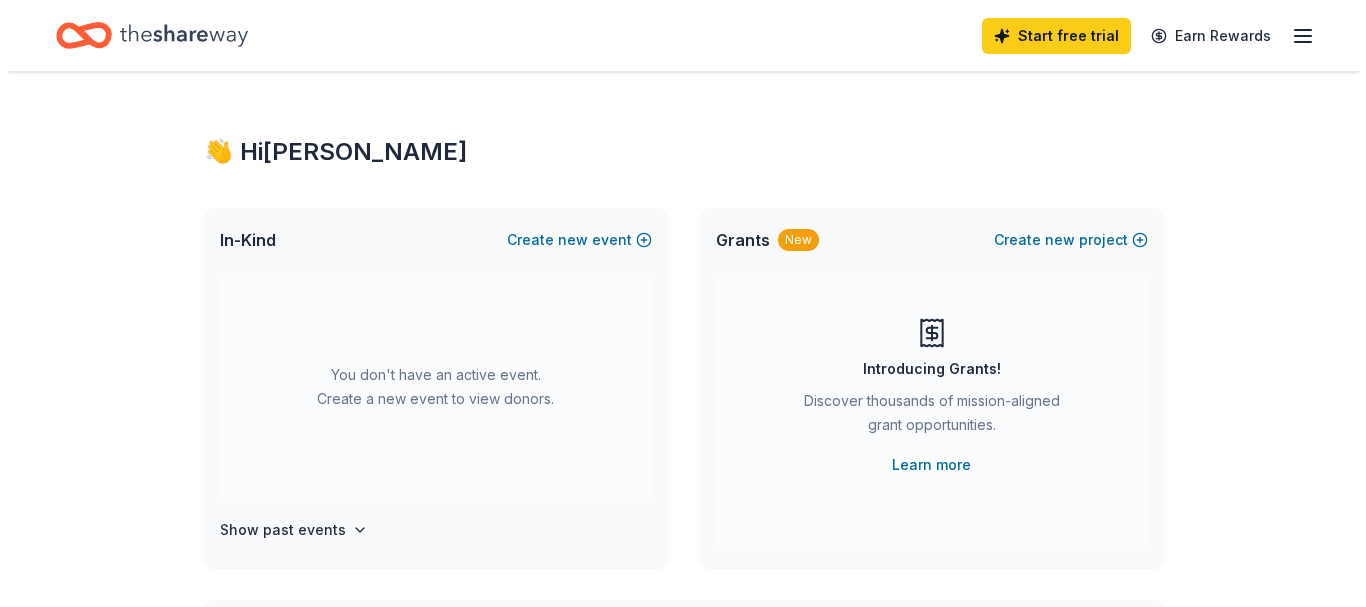 scroll, scrollTop: 0, scrollLeft: 0, axis: both 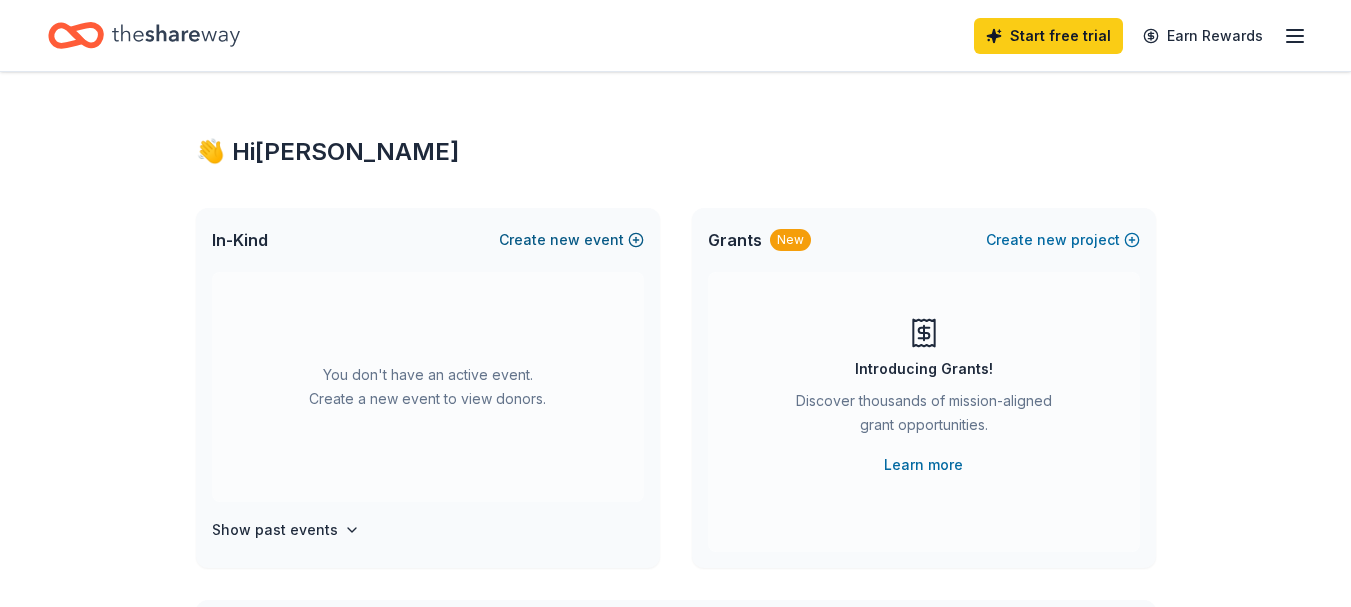 click on "new" at bounding box center (565, 240) 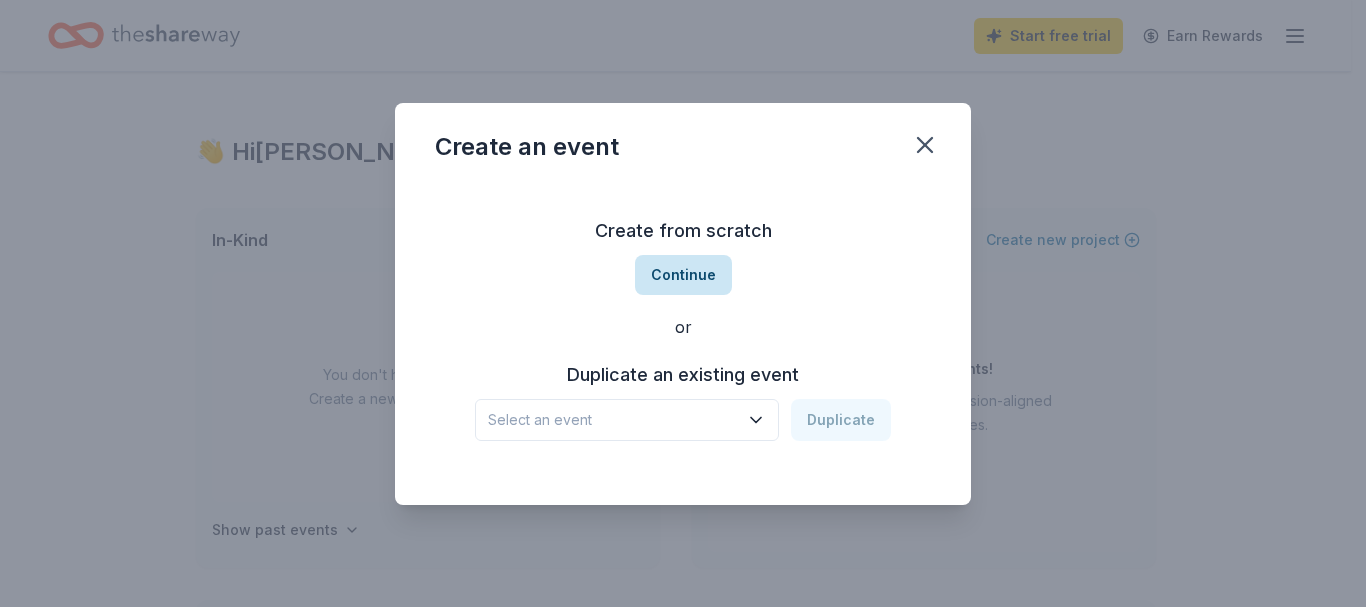 click on "Continue" at bounding box center [683, 275] 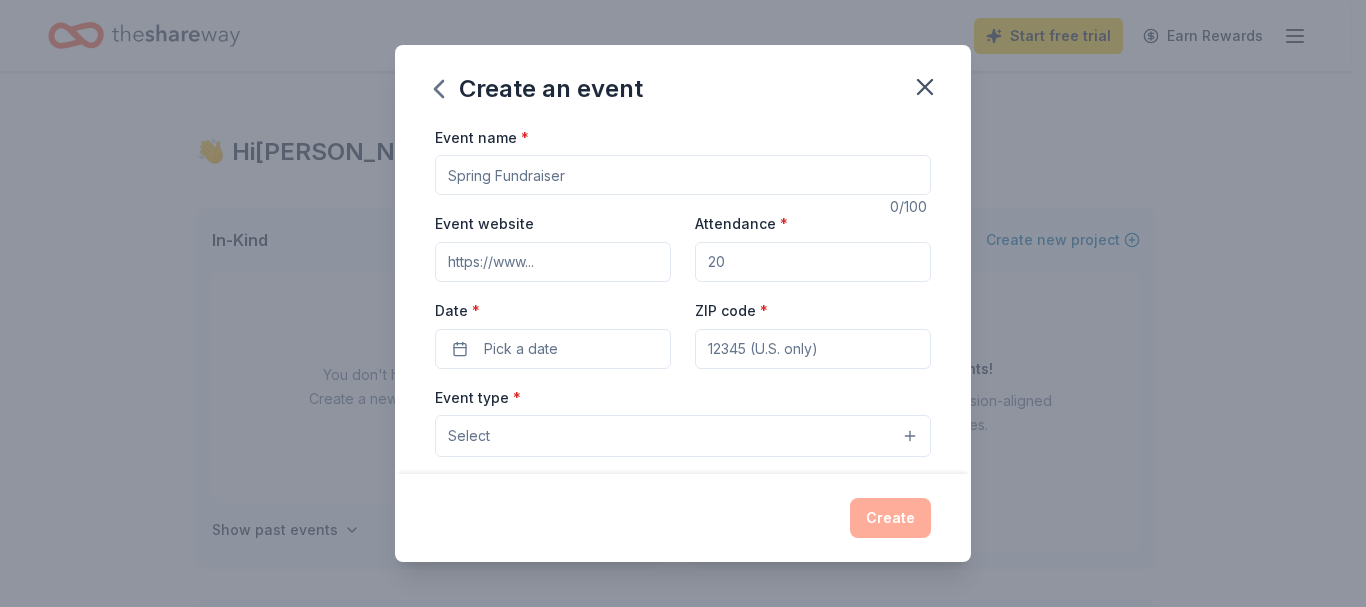 click on "Event name *" at bounding box center [683, 175] 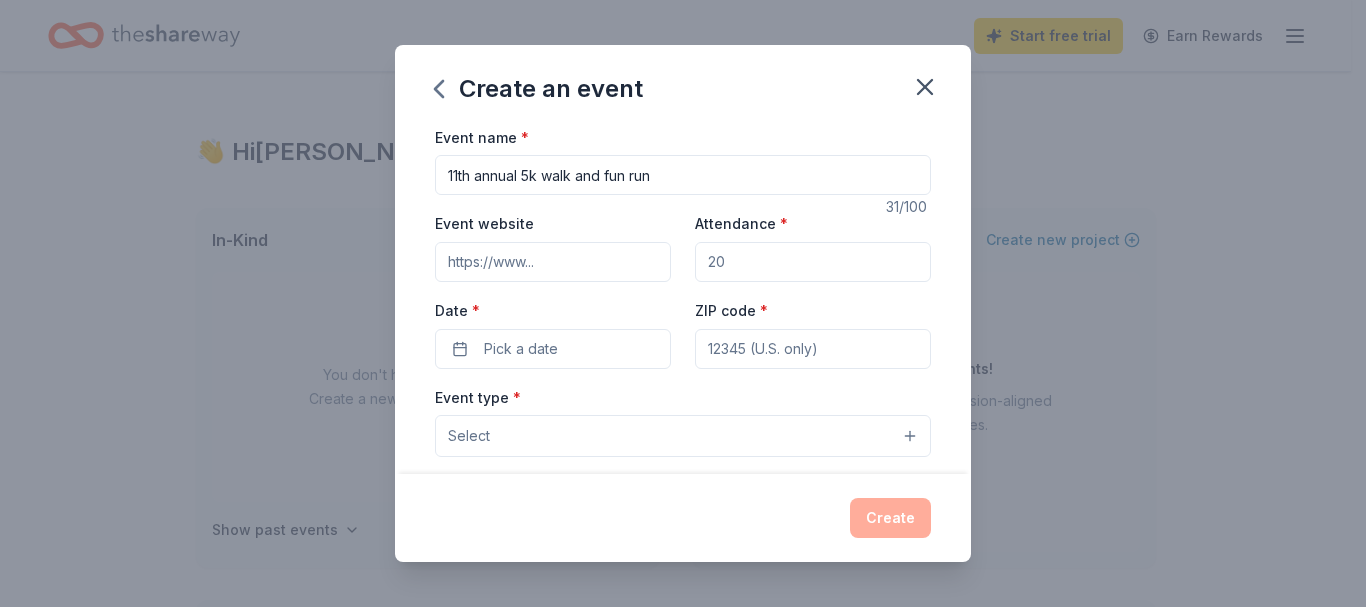type on "11th annual 5k walk and fun run" 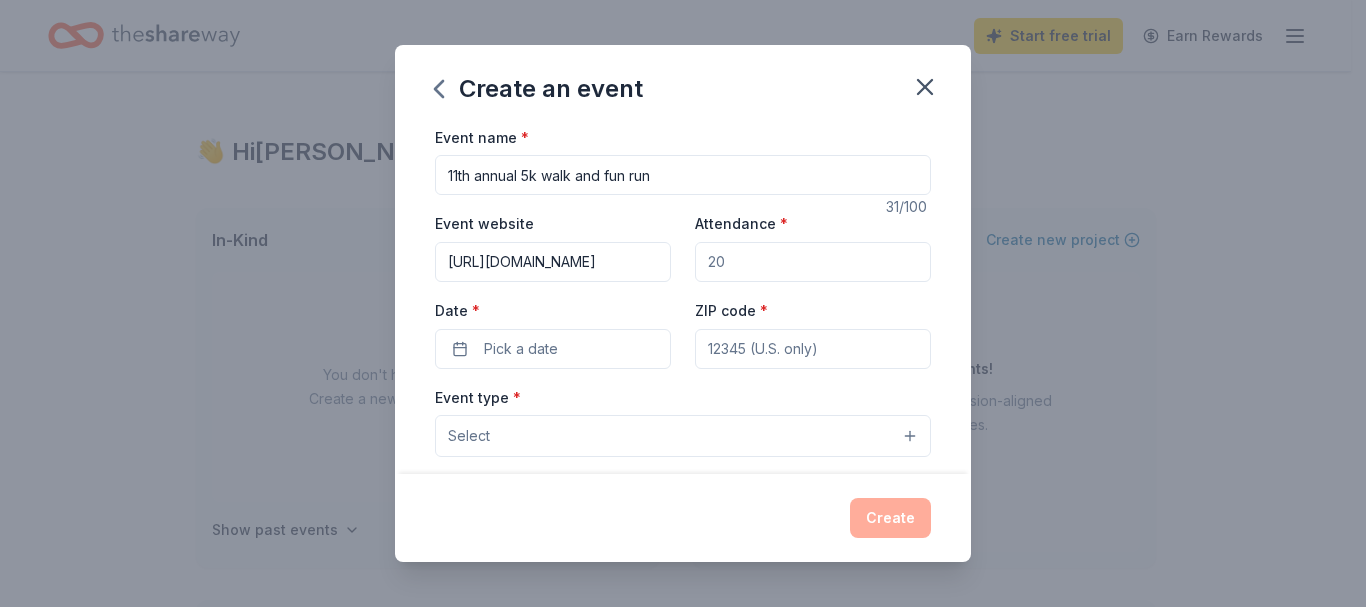 scroll, scrollTop: 0, scrollLeft: 64, axis: horizontal 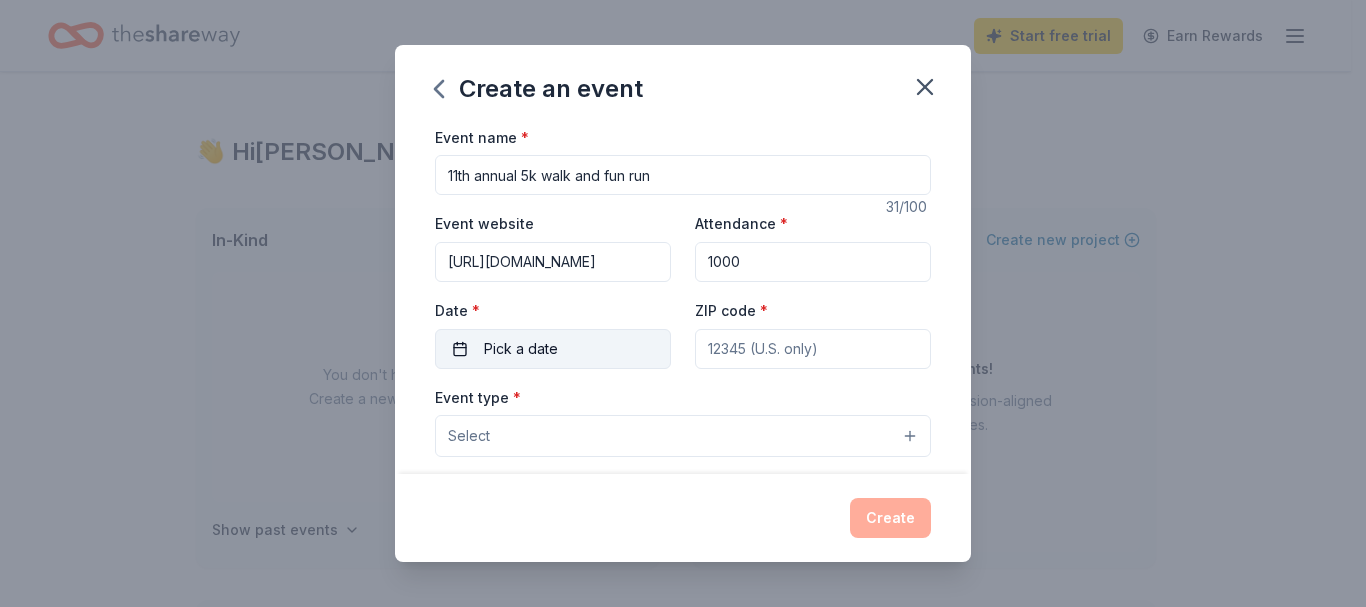 type on "1000" 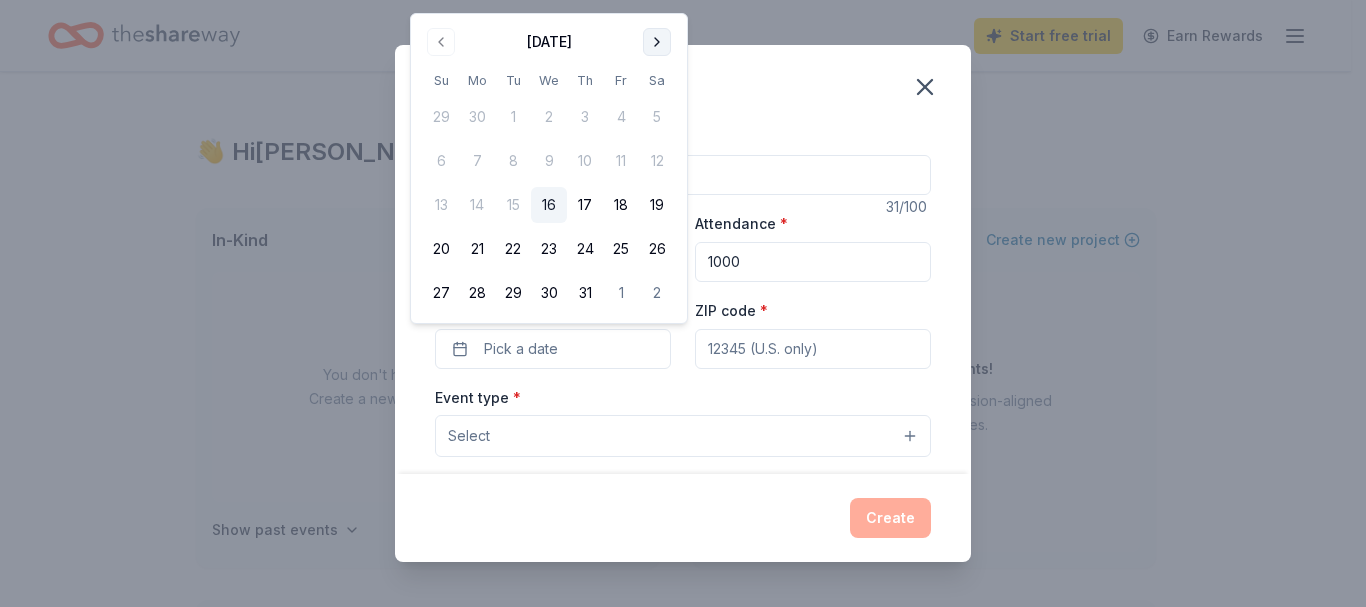 click at bounding box center [657, 42] 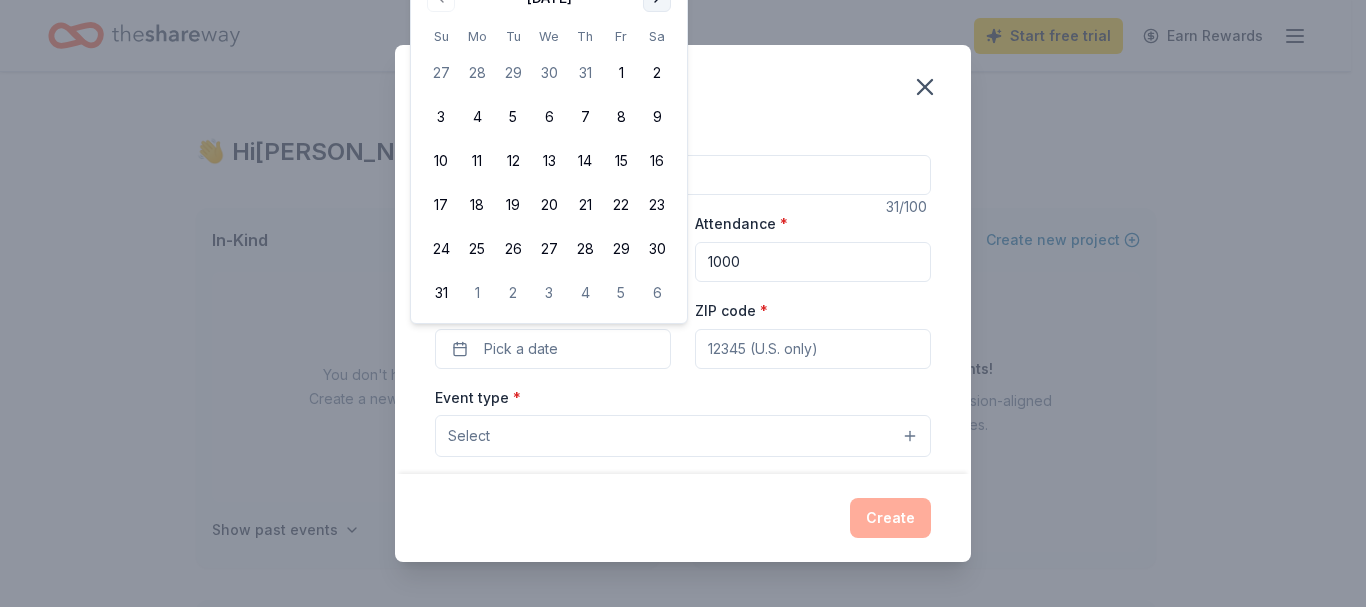 click at bounding box center (657, -2) 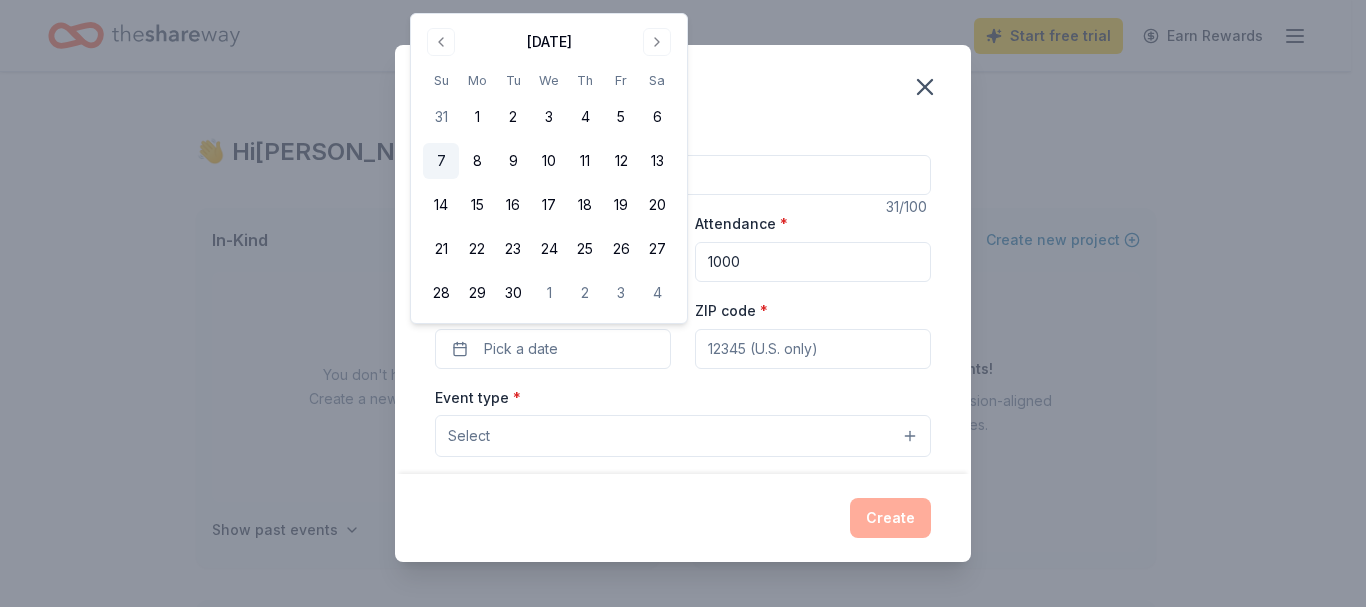 click on "7" at bounding box center (441, 161) 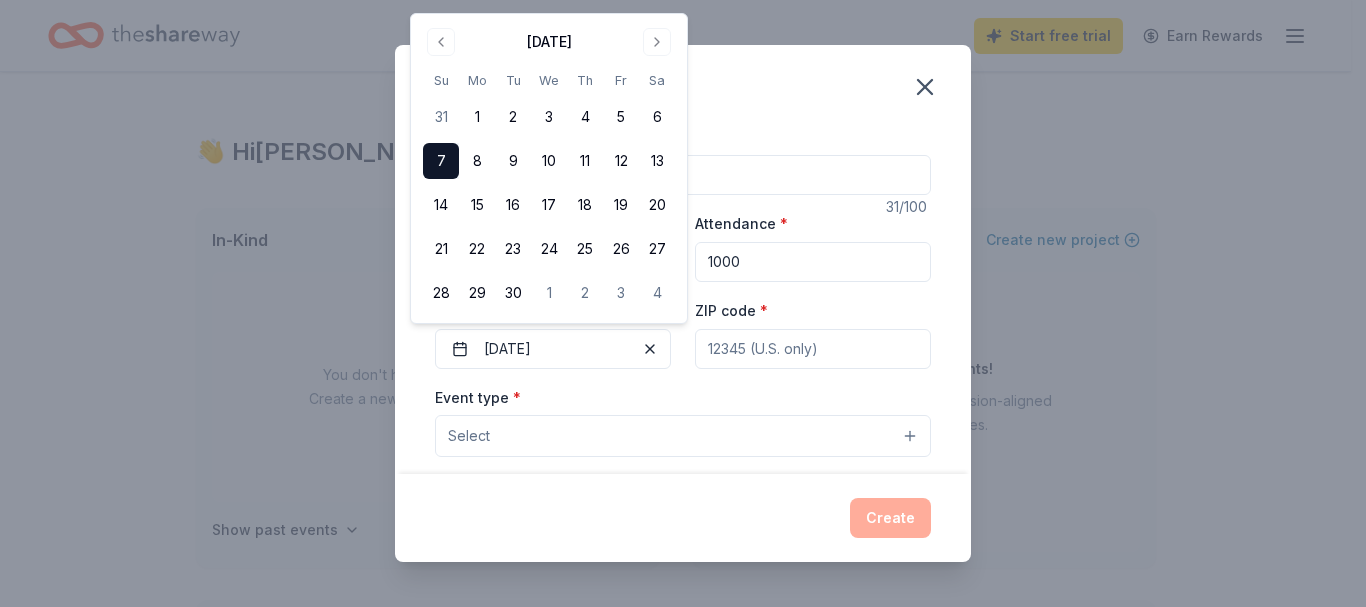 click on "ZIP code *" at bounding box center (813, 349) 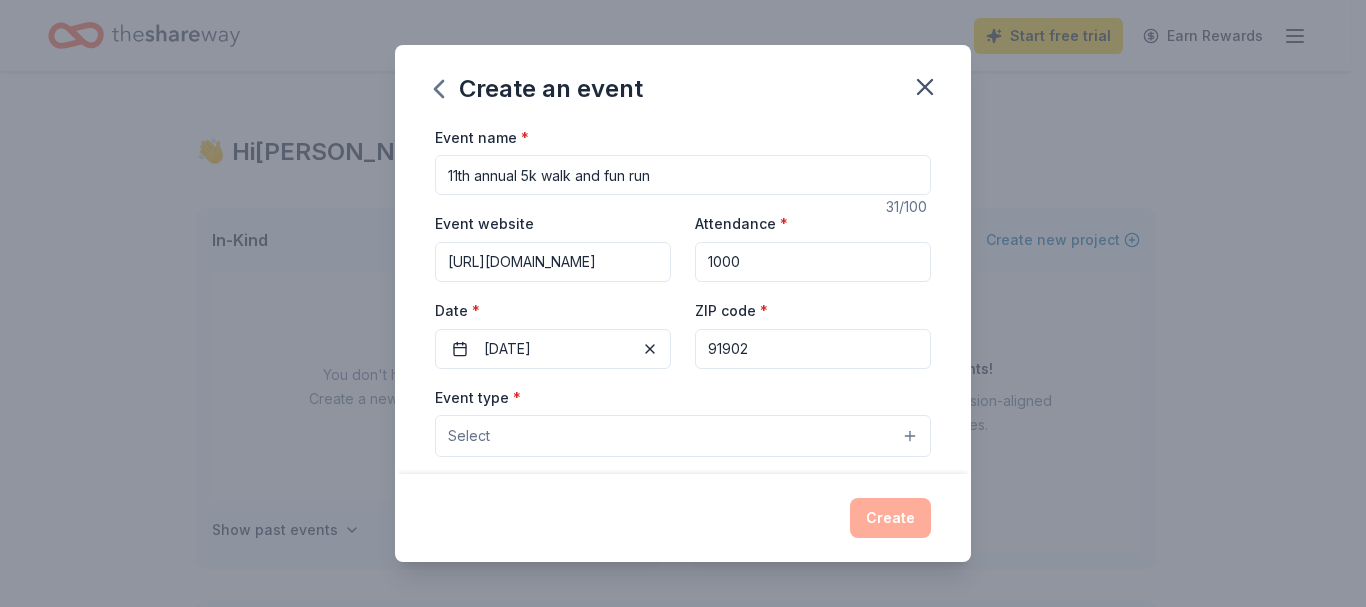 type on "91902" 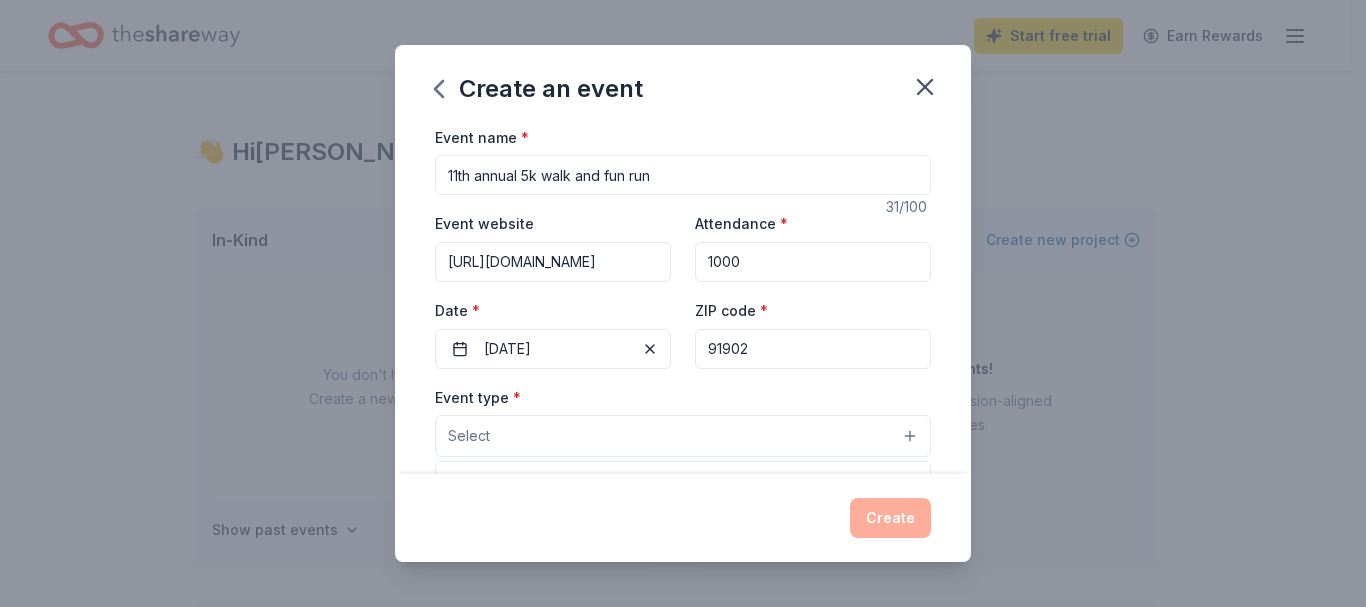 click on "Select" at bounding box center [683, 436] 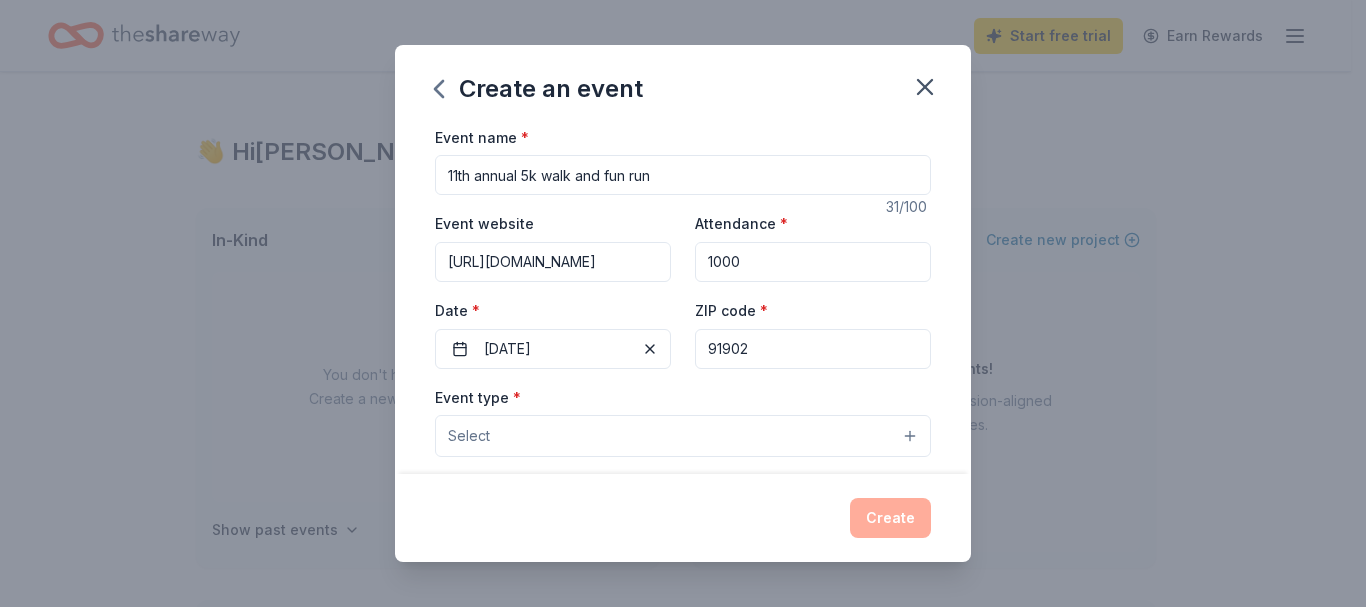 click on "Select" at bounding box center (469, 436) 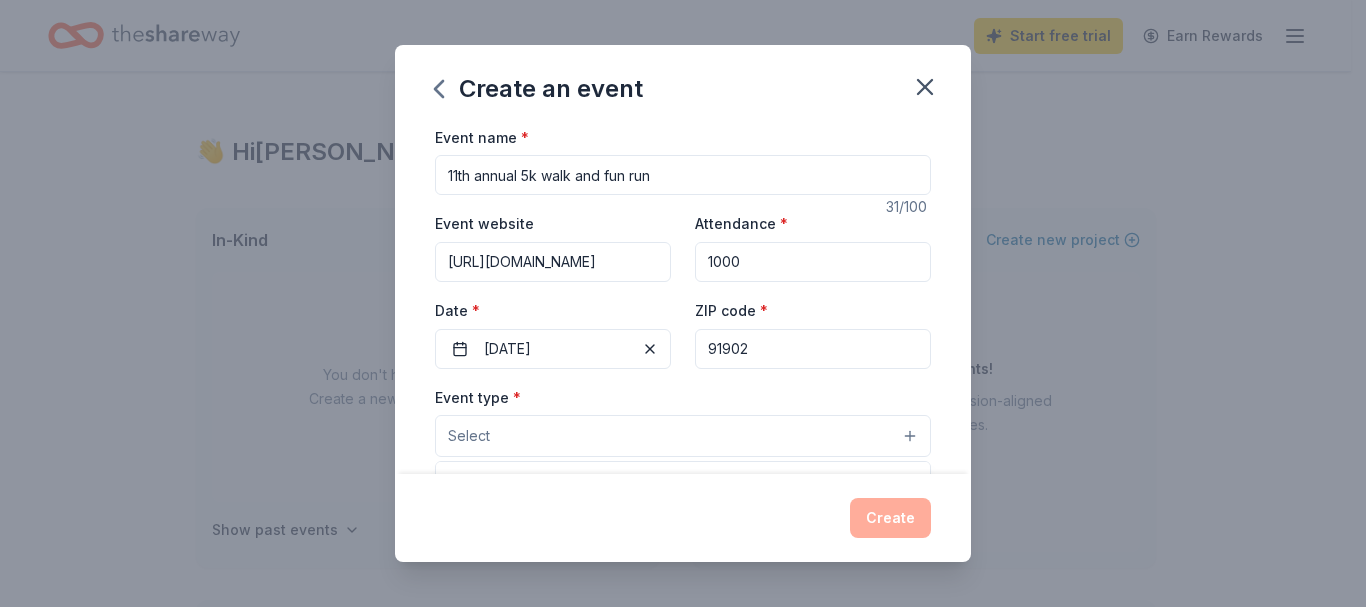 click on "Select" at bounding box center [469, 436] 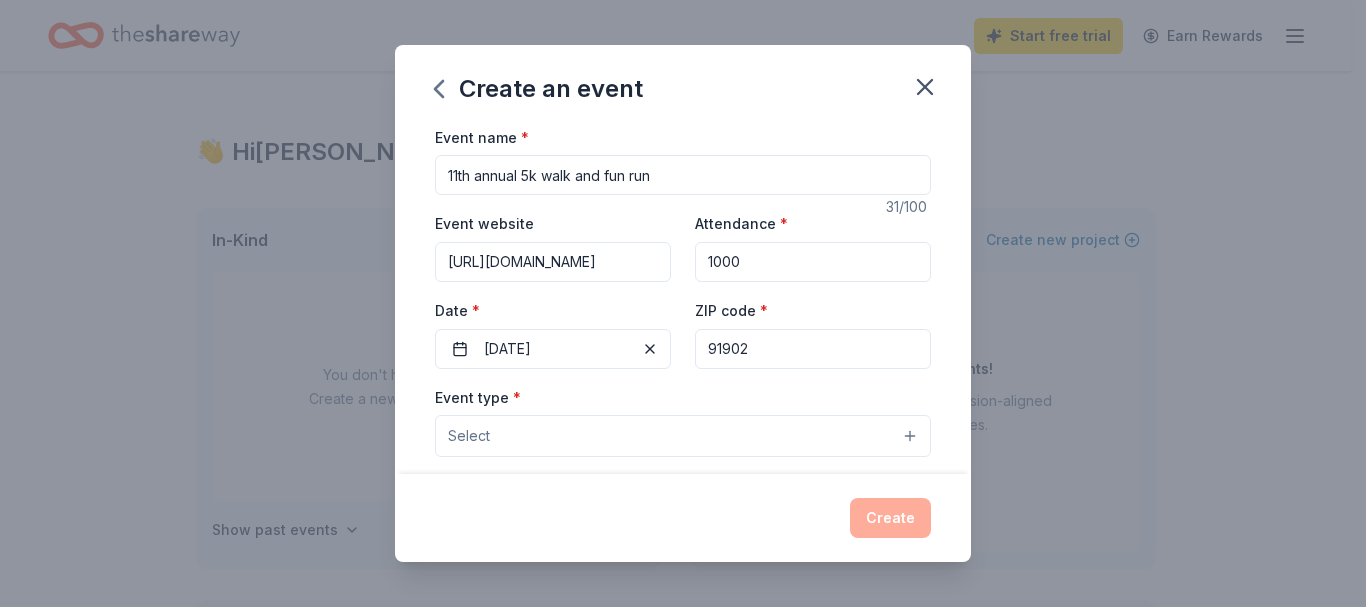 type 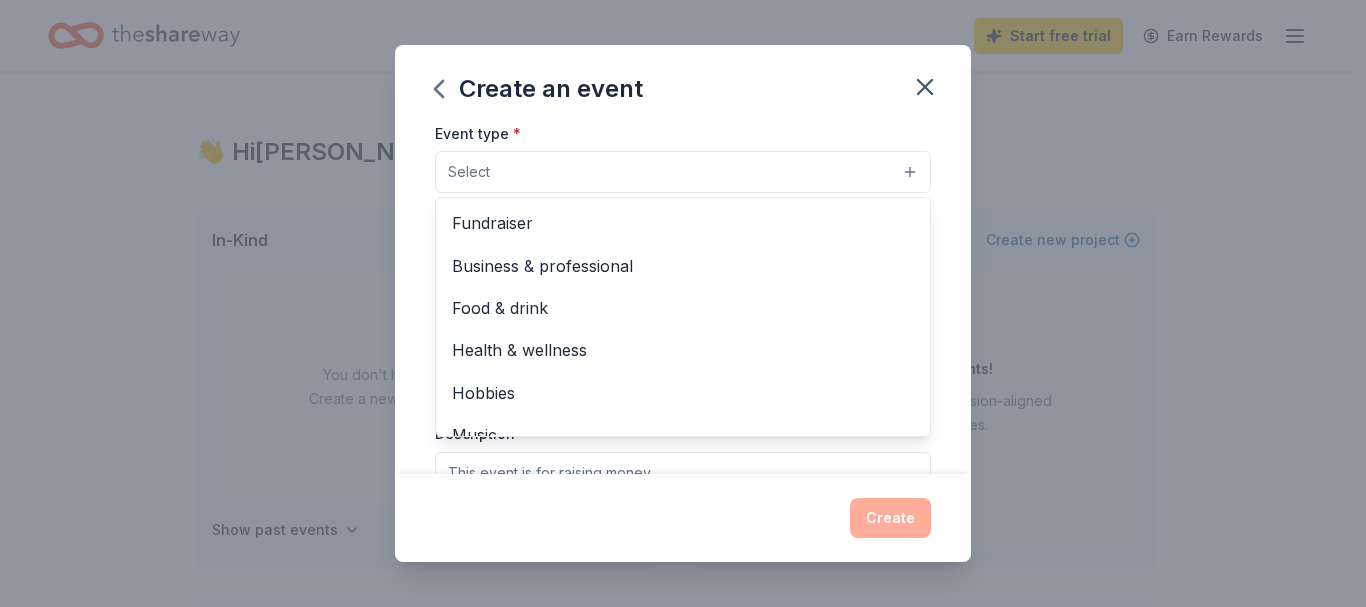 scroll, scrollTop: 276, scrollLeft: 0, axis: vertical 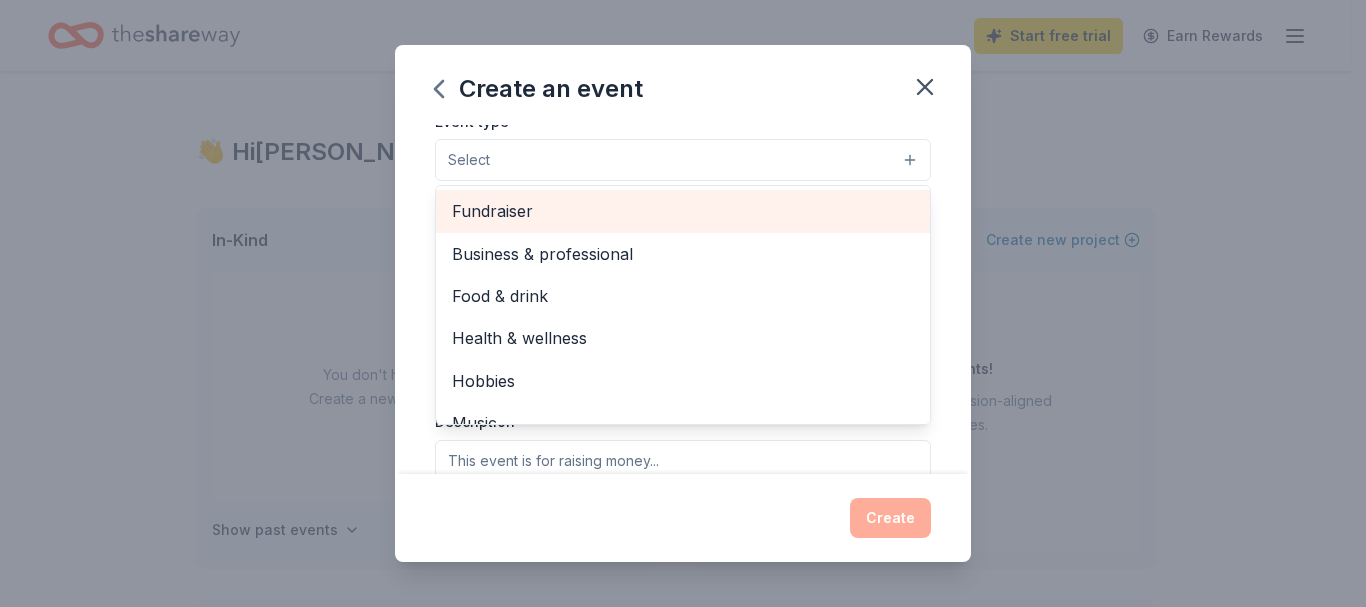 click on "Fundraiser" at bounding box center (683, 211) 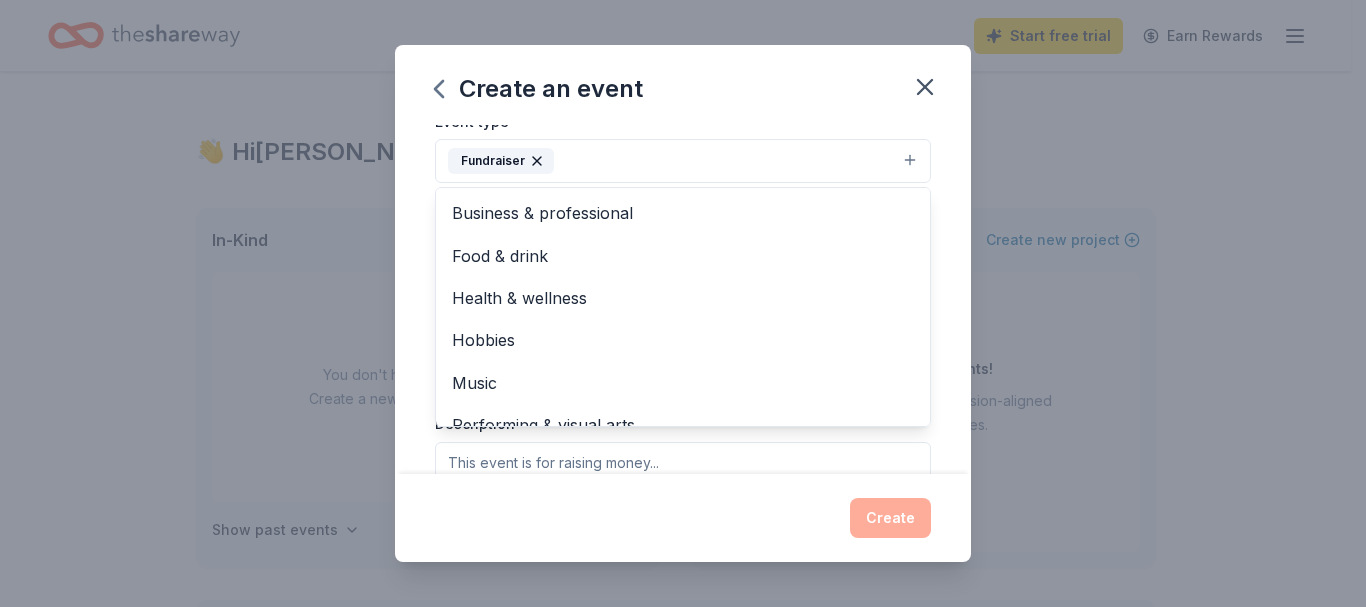 scroll, scrollTop: 24, scrollLeft: 0, axis: vertical 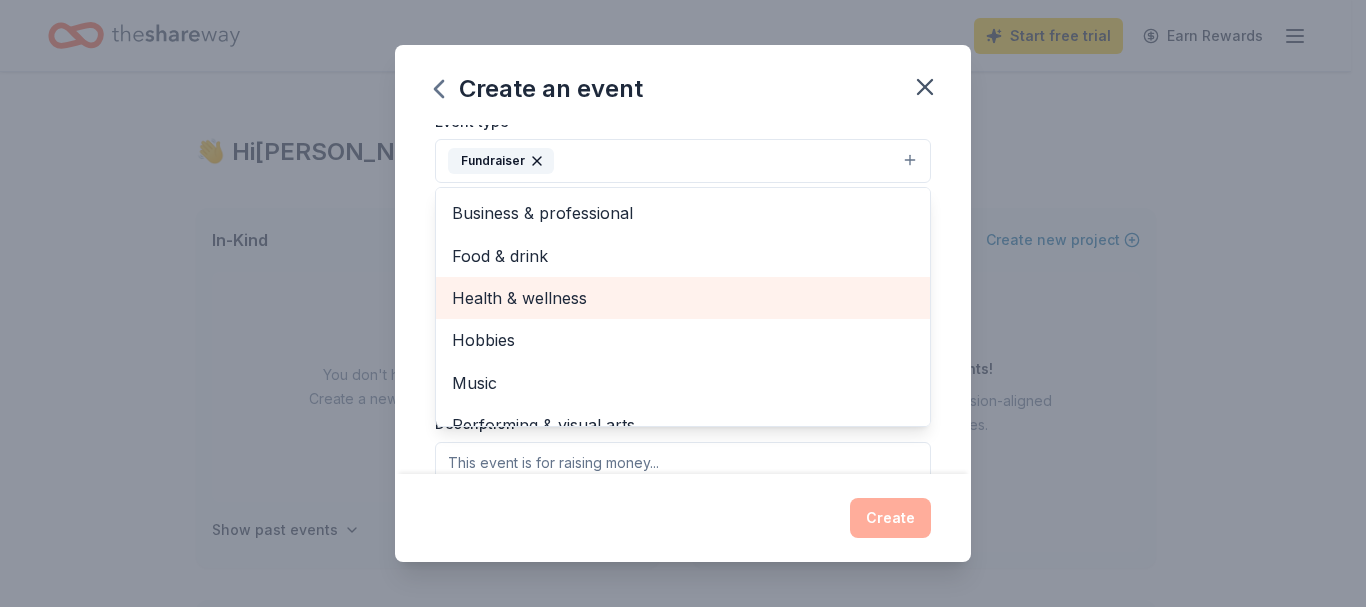 click on "Health & wellness" at bounding box center (683, 298) 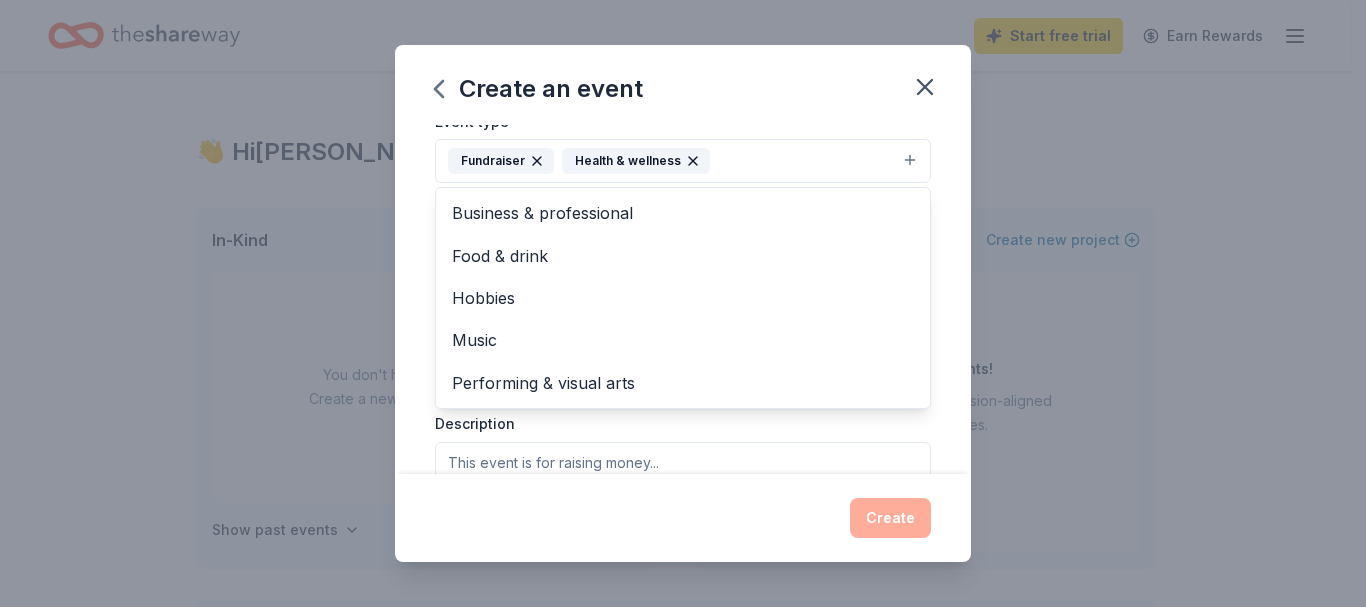 click on "Event name * 11th annual 5k walk and fun run 31 /100 Event website https://www.josemontanofoundation.org Attendance * 1000 Date * 09/07/2025 ZIP code * 91902 Event type * Fundraiser Health & wellness Business & professional Food & drink Hobbies Music Performing & visual arts Demographic Select We use this information to help brands find events with their target demographic to sponsor their products. Mailing address Apt/unit Description What are you looking for? * Auction & raffle Meals Snacks Desserts Alcohol Beverages Send me reminders Email me reminders of donor application deadlines Recurring event" at bounding box center (683, 300) 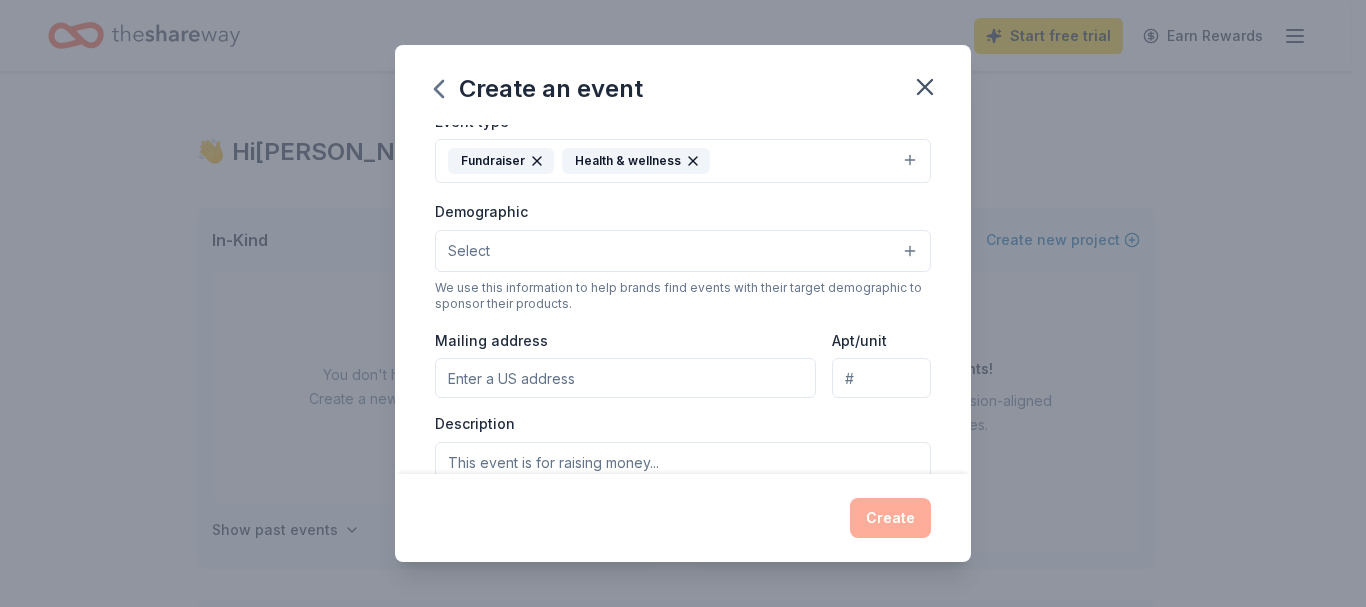 click on "Event name * 11th annual 5k walk and fun run 31 /100 Event website https://www.josemontanofoundation.org Attendance * 1000 Date * 09/07/2025 ZIP code * 91902 Event type * Fundraiser Health & wellness Demographic Select We use this information to help brands find events with their target demographic to sponsor their products. Mailing address Apt/unit Description What are you looking for? * Auction & raffle Meals Snacks Desserts Alcohol Beverages Send me reminders Email me reminders of donor application deadlines Recurring event" at bounding box center (683, 300) 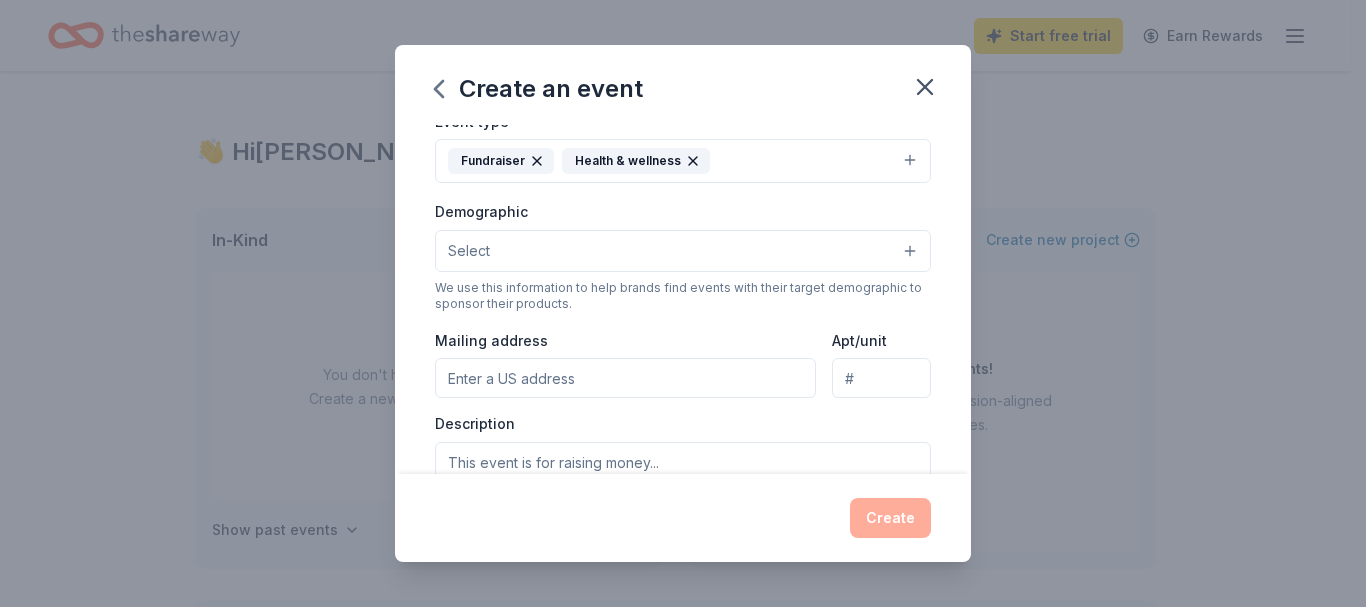 drag, startPoint x: 953, startPoint y: 425, endPoint x: 912, endPoint y: 189, distance: 239.53497 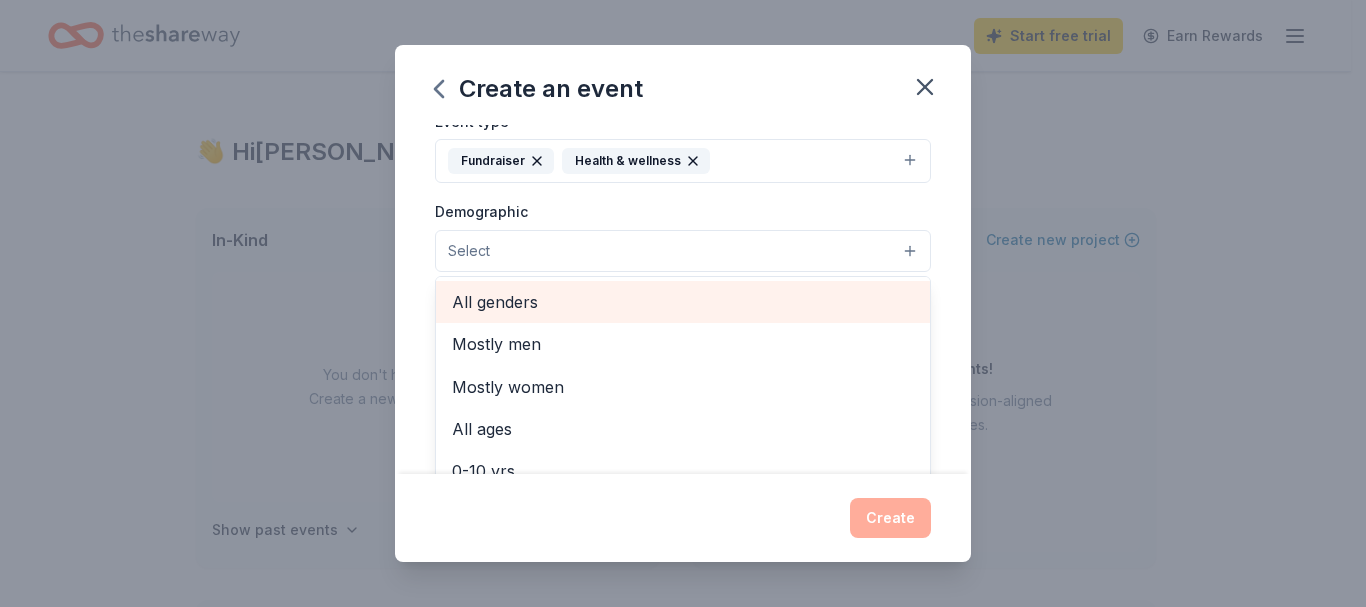 click on "All genders" at bounding box center [683, 302] 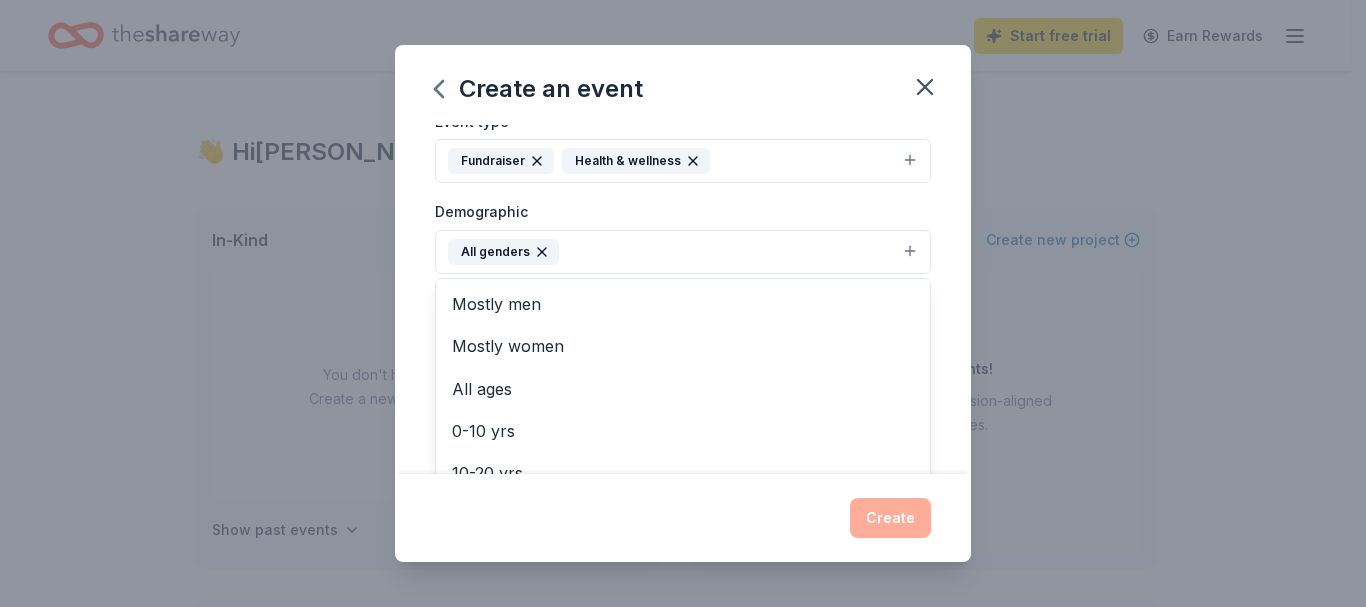 click on "Event name * 11th annual 5k walk and fun run 31 /100 Event website https://www.josemontanofoundation.org Attendance * 1000 Date * 09/07/2025 ZIP code * 91902 Event type * Fundraiser Health & wellness Demographic All genders Mostly men Mostly women All ages 0-10 yrs 10-20 yrs 20-30 yrs 30-40 yrs 40-50 yrs 50-60 yrs 60-70 yrs 70-80 yrs 80+ yrs We use this information to help brands find events with their target demographic to sponsor their products. Mailing address Apt/unit Description What are you looking for? * Auction & raffle Meals Snacks Desserts Alcohol Beverages Send me reminders Email me reminders of donor application deadlines Recurring event" at bounding box center [683, 300] 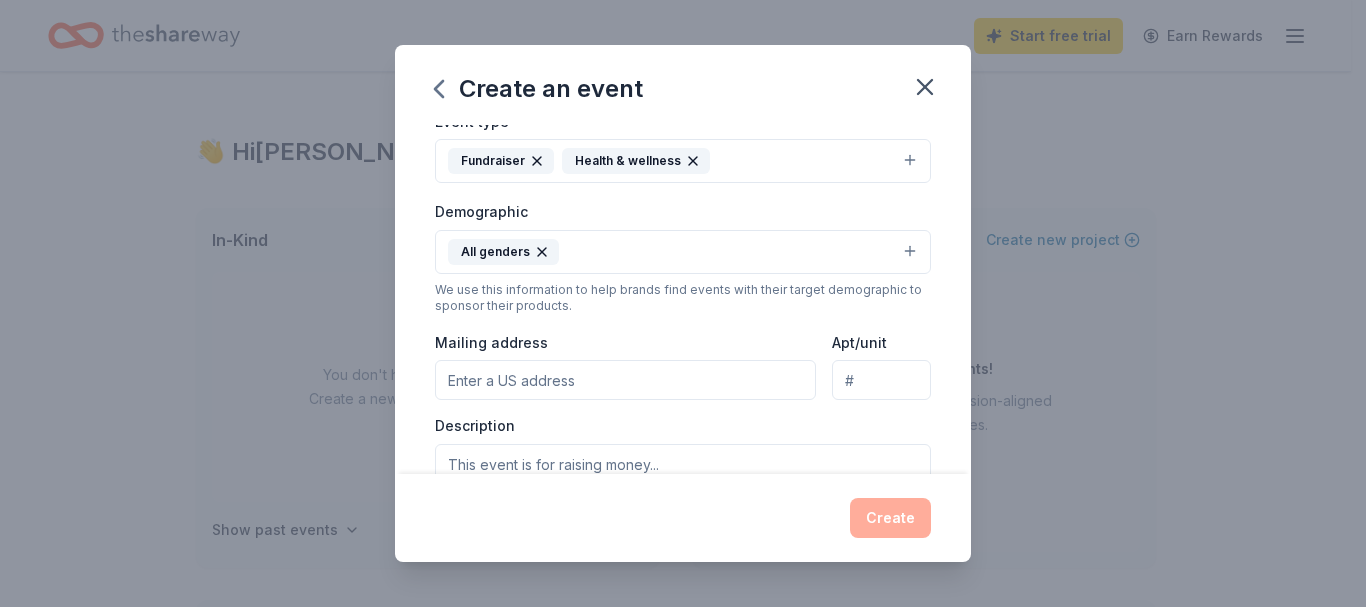 click on "Mailing address" at bounding box center [625, 380] 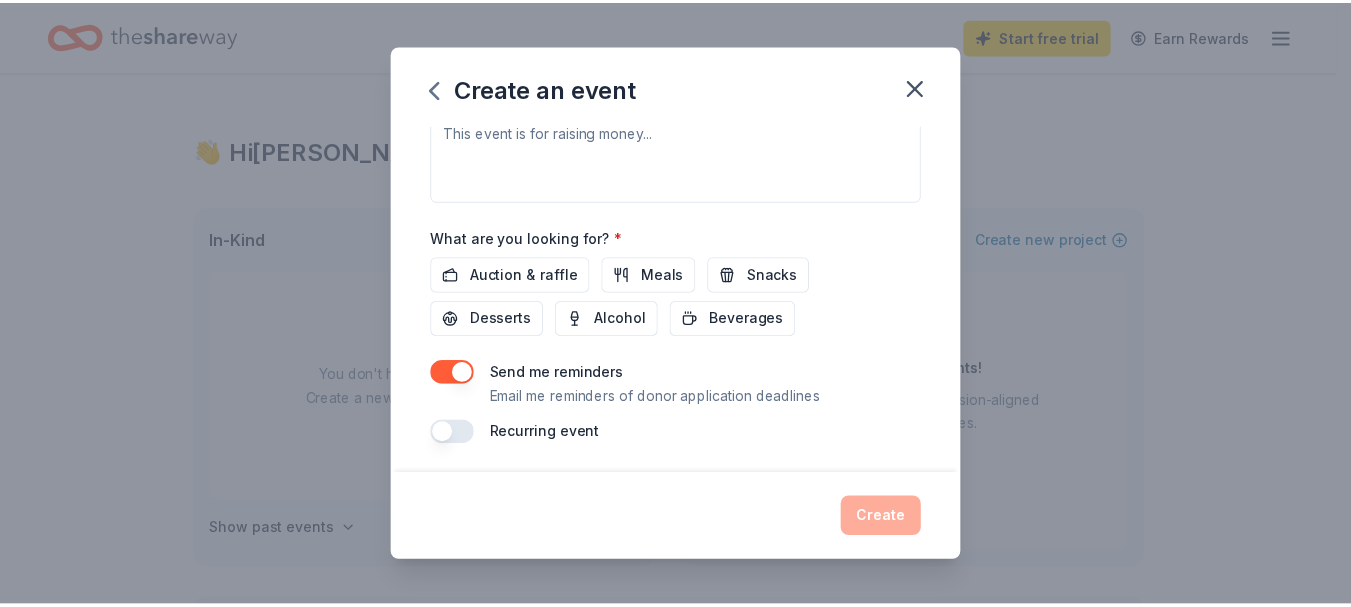 scroll, scrollTop: 610, scrollLeft: 0, axis: vertical 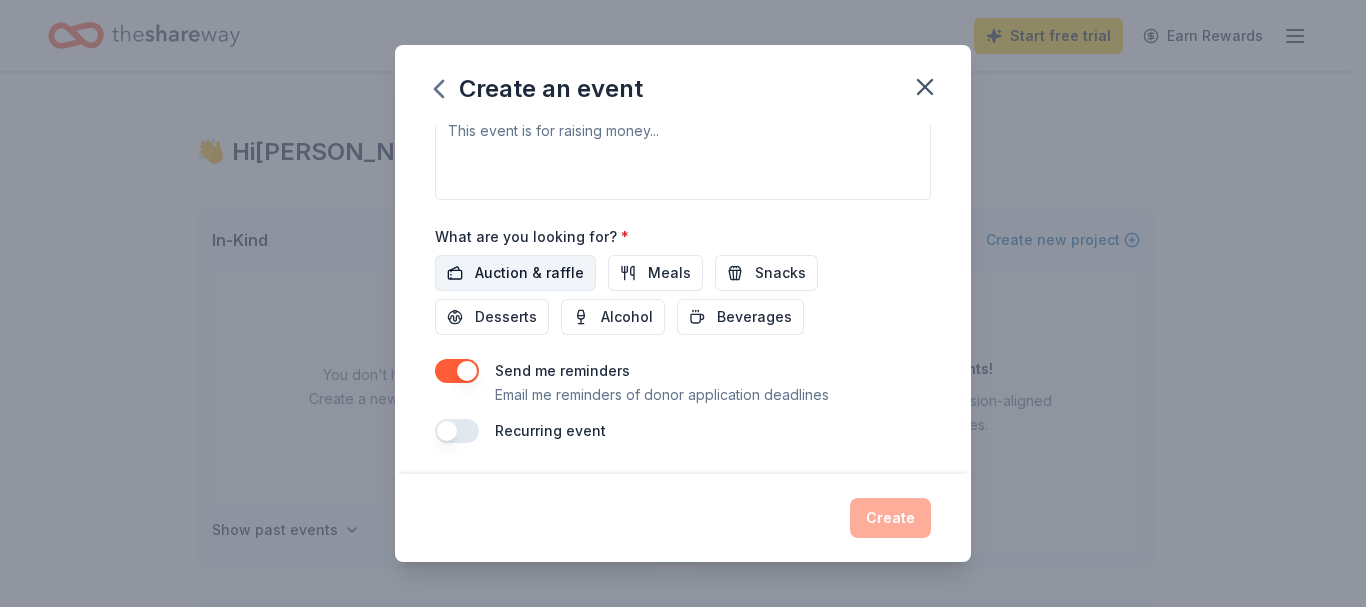 click on "Auction & raffle" at bounding box center (529, 273) 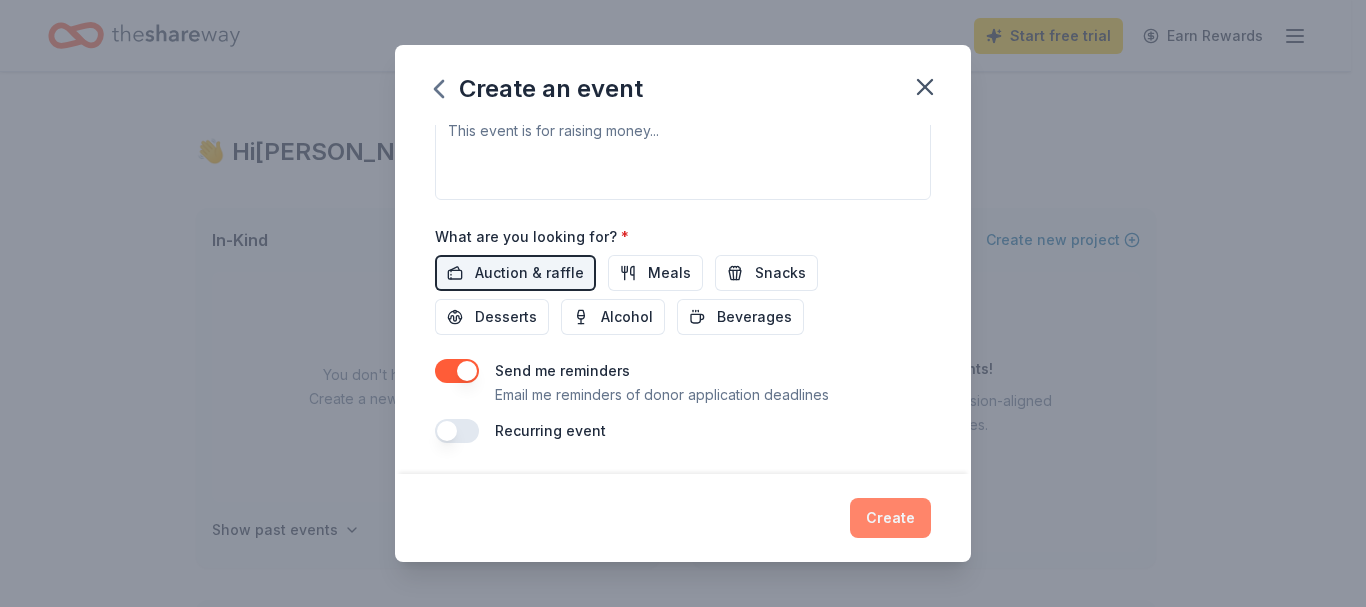 click on "Create" at bounding box center (890, 518) 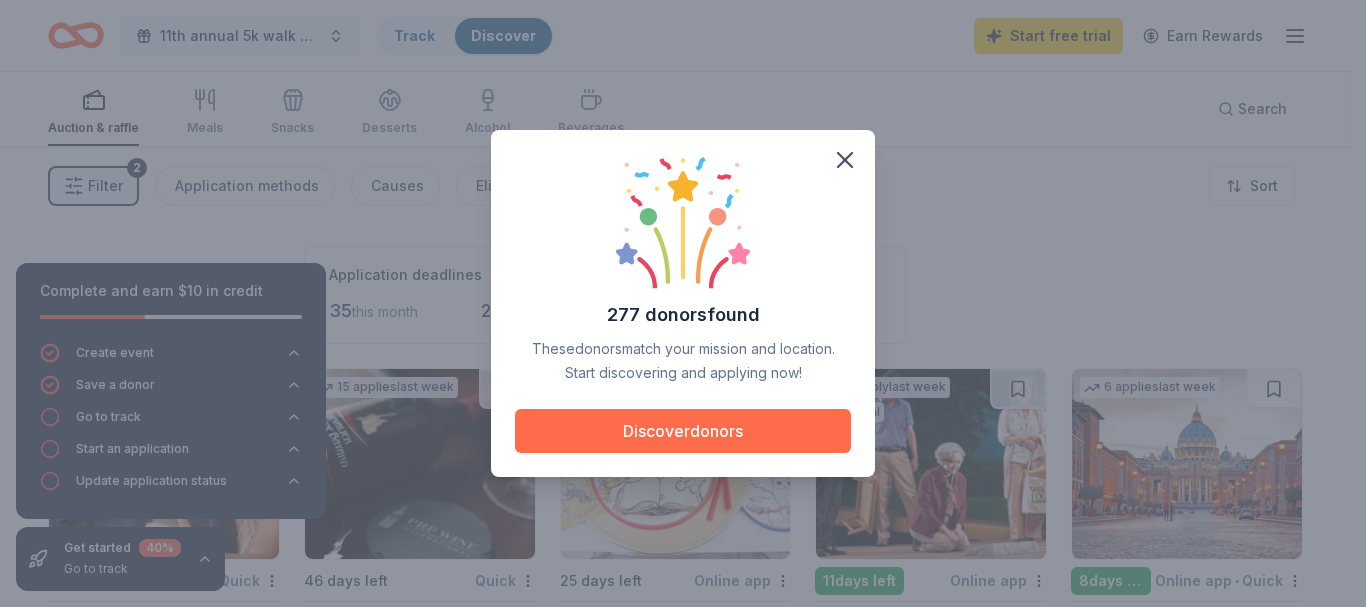 click on "Discover  donors" at bounding box center [683, 431] 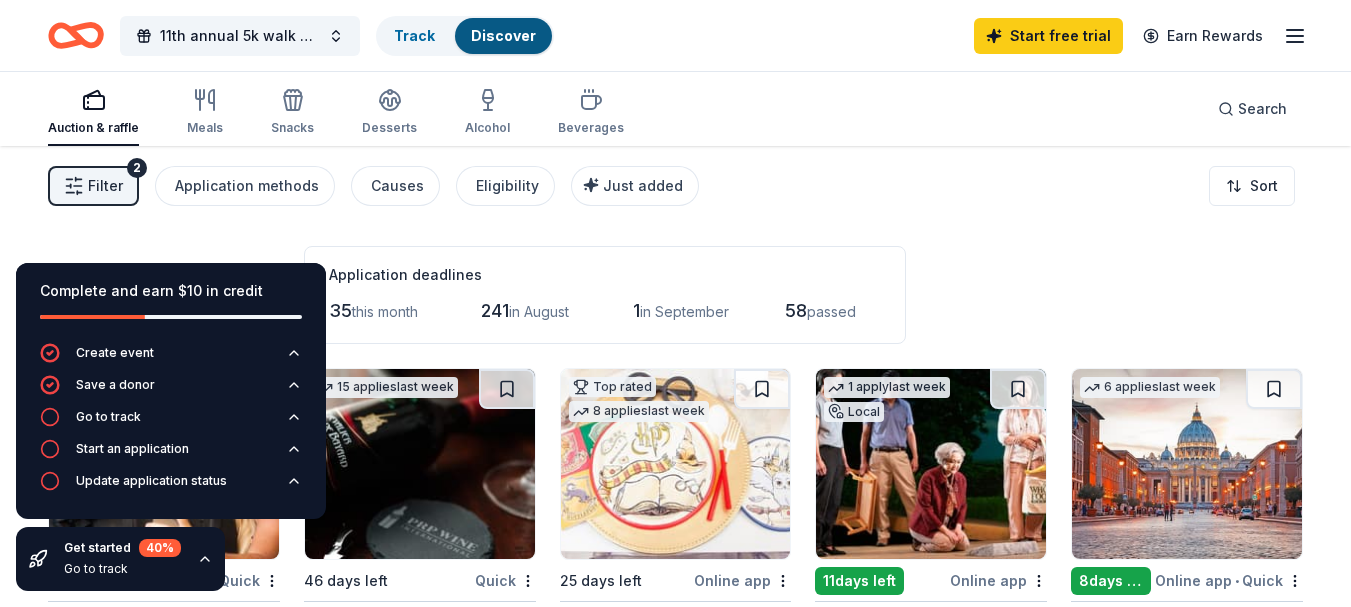 click on "Filter 2 Application methods Causes Eligibility Just added Sort" at bounding box center [675, 186] 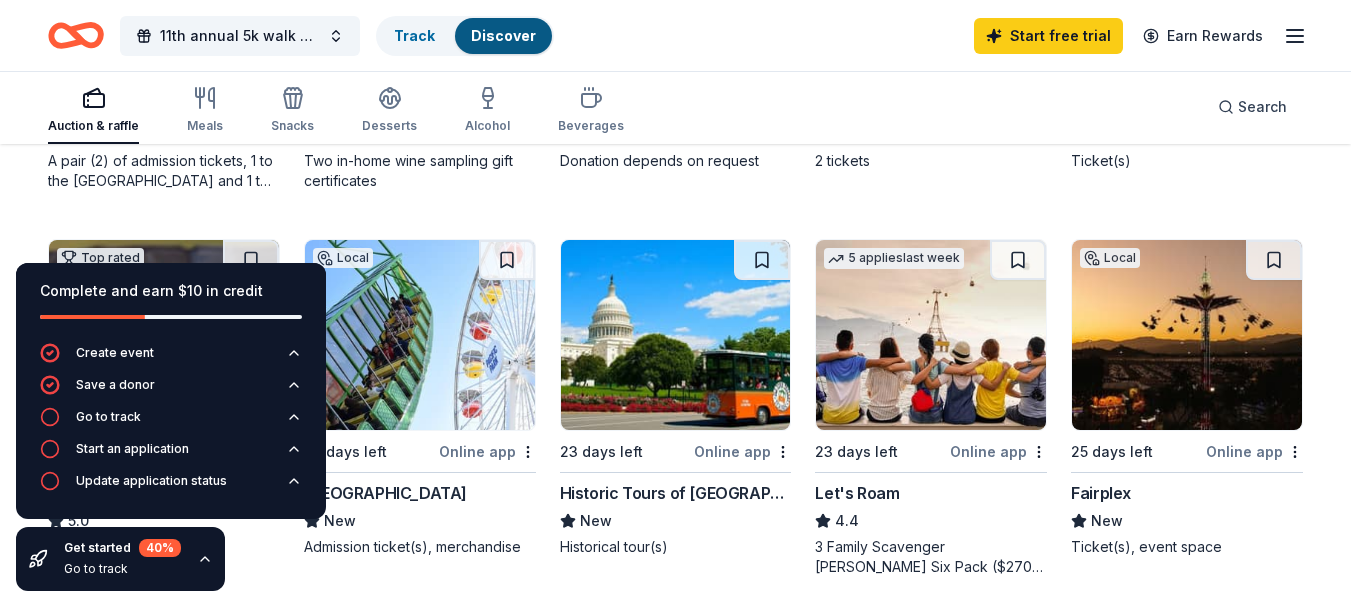 scroll, scrollTop: 467, scrollLeft: 0, axis: vertical 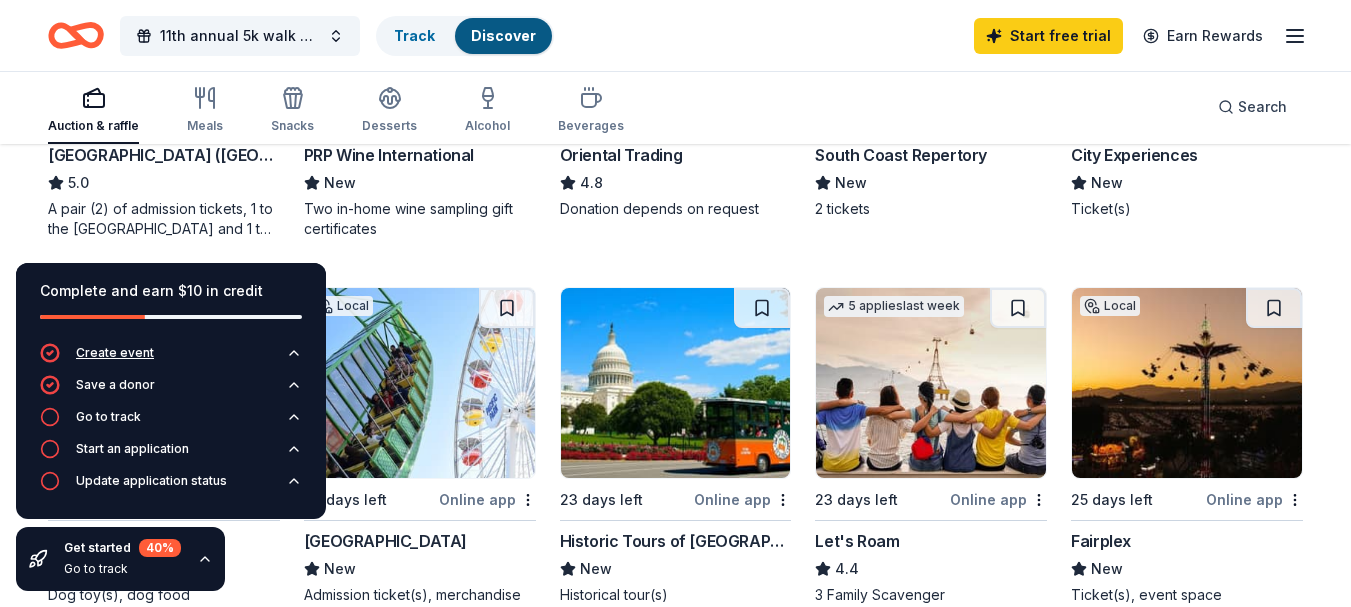 click 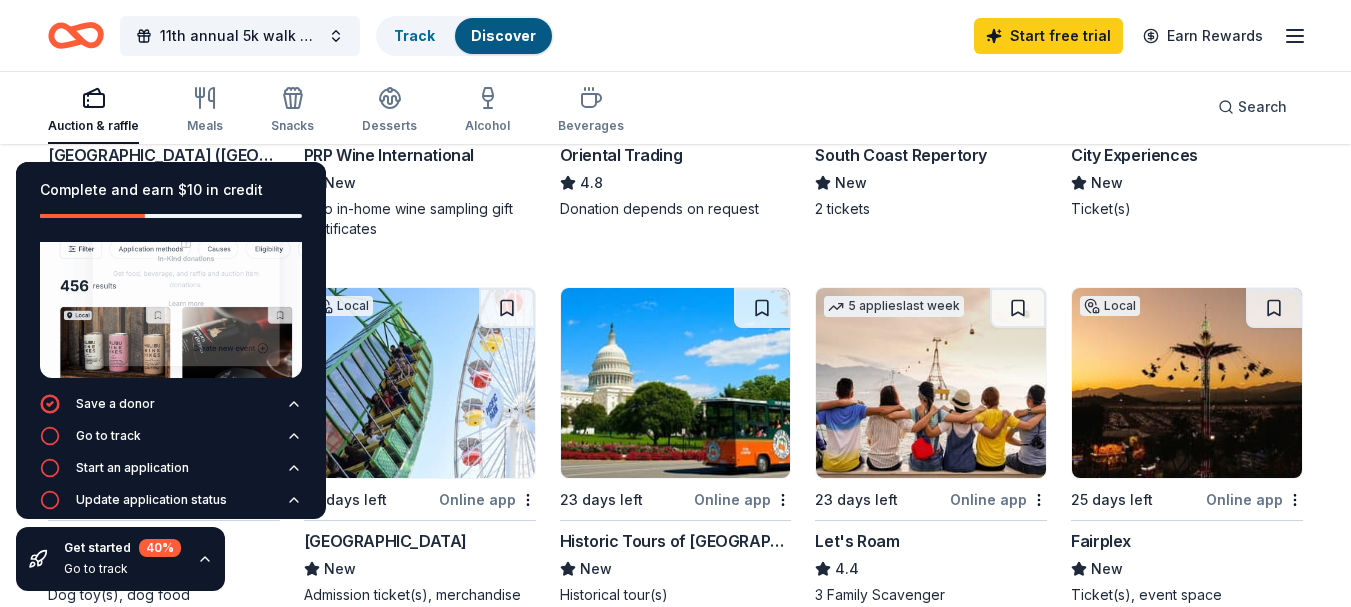 scroll, scrollTop: 171, scrollLeft: 0, axis: vertical 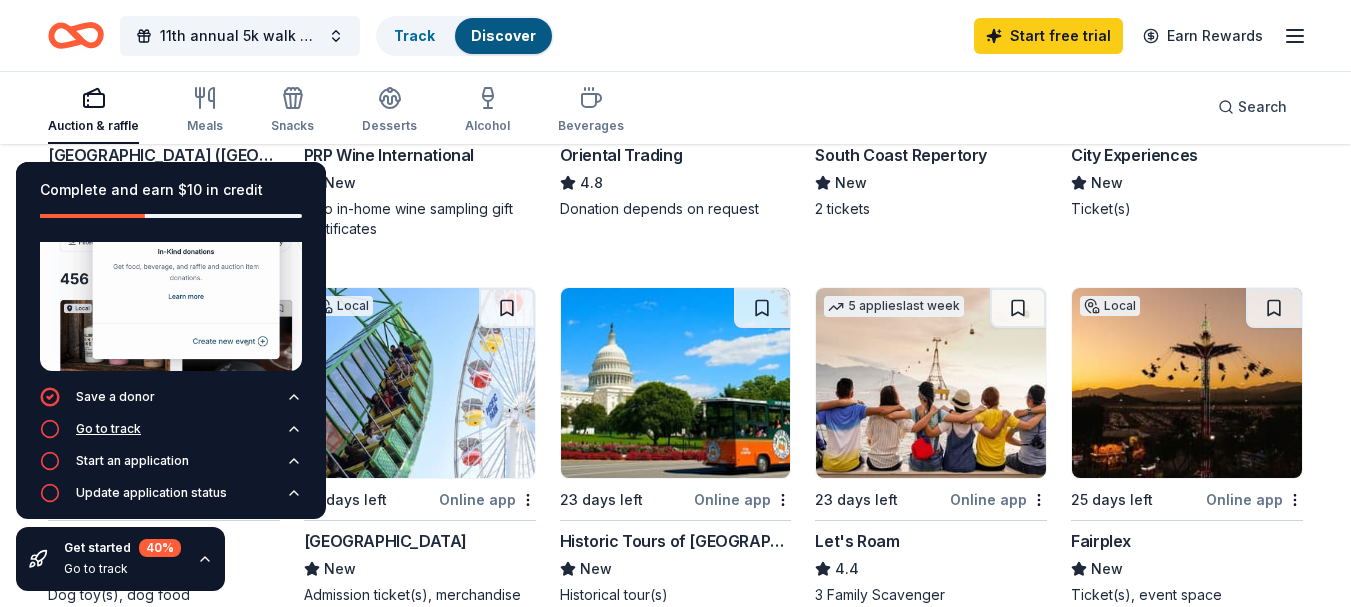 click on "Go to track" at bounding box center [108, 429] 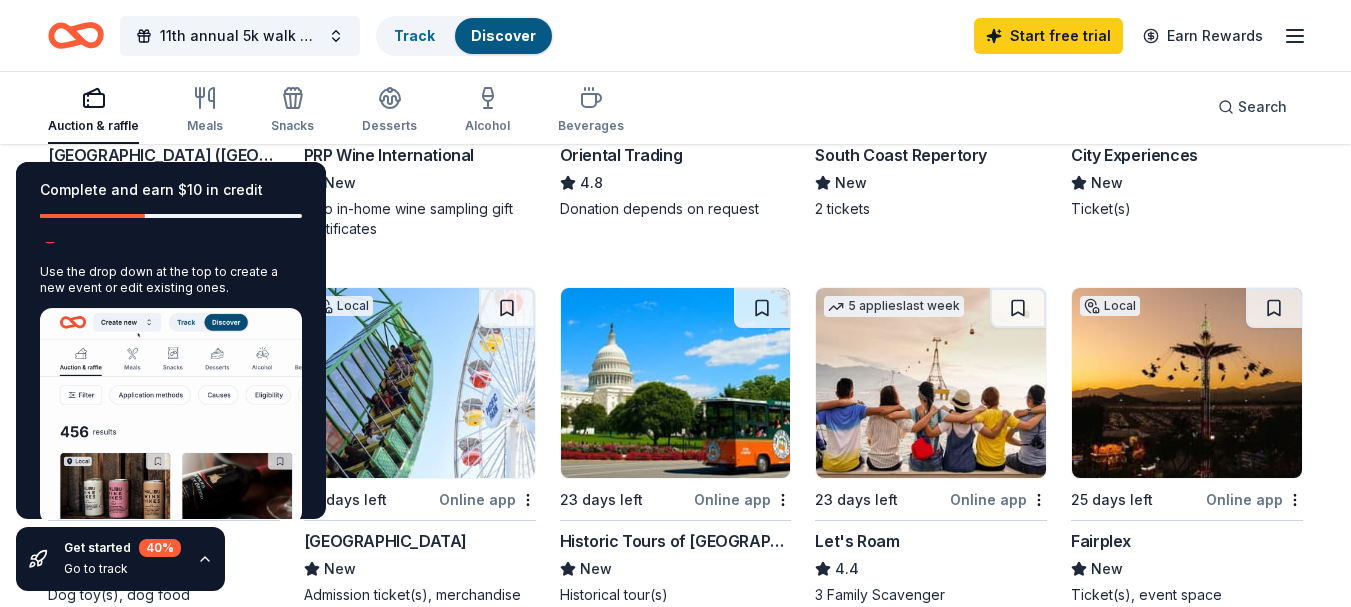 scroll, scrollTop: 18, scrollLeft: 0, axis: vertical 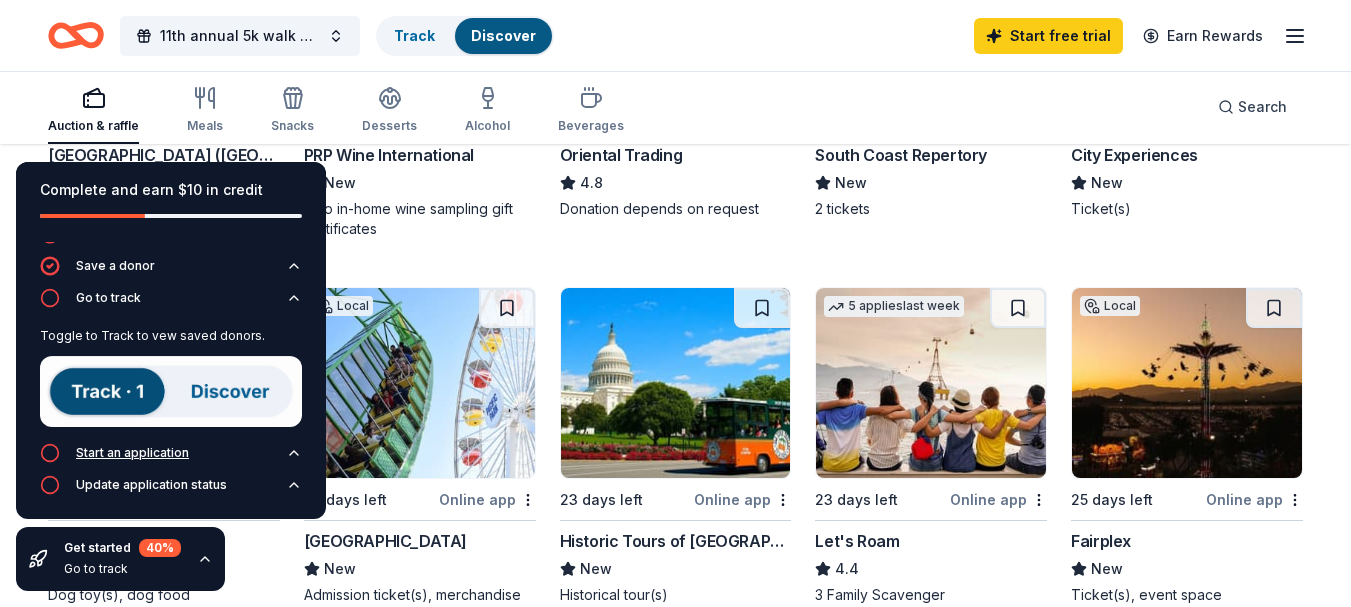 click on "Start an application" at bounding box center [132, 453] 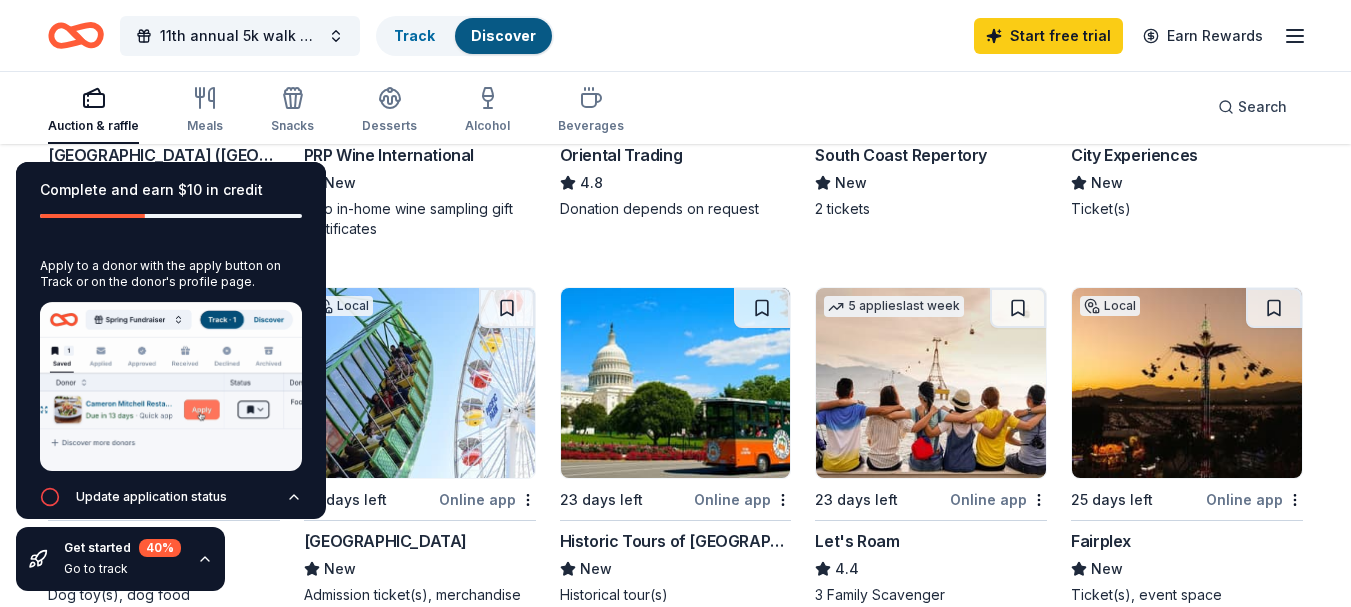 scroll, scrollTop: 126, scrollLeft: 0, axis: vertical 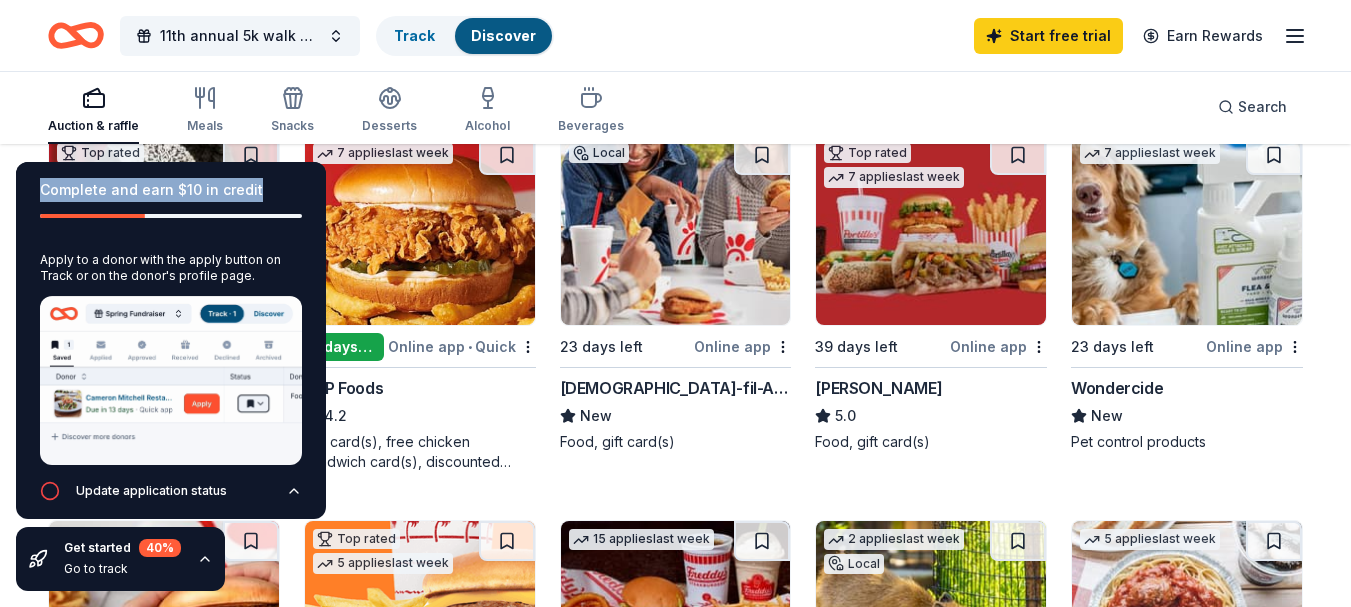 drag, startPoint x: 42, startPoint y: 187, endPoint x: 264, endPoint y: 186, distance: 222.00226 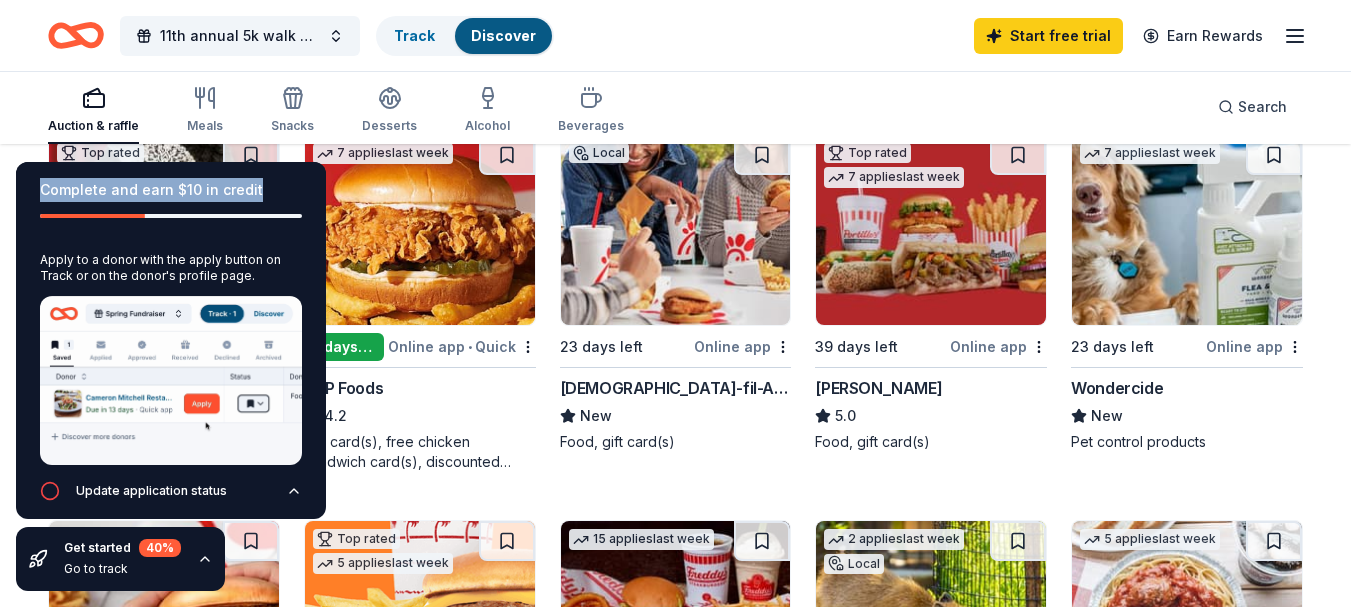 click on "Complete and earn $10 in credit" at bounding box center (171, 190) 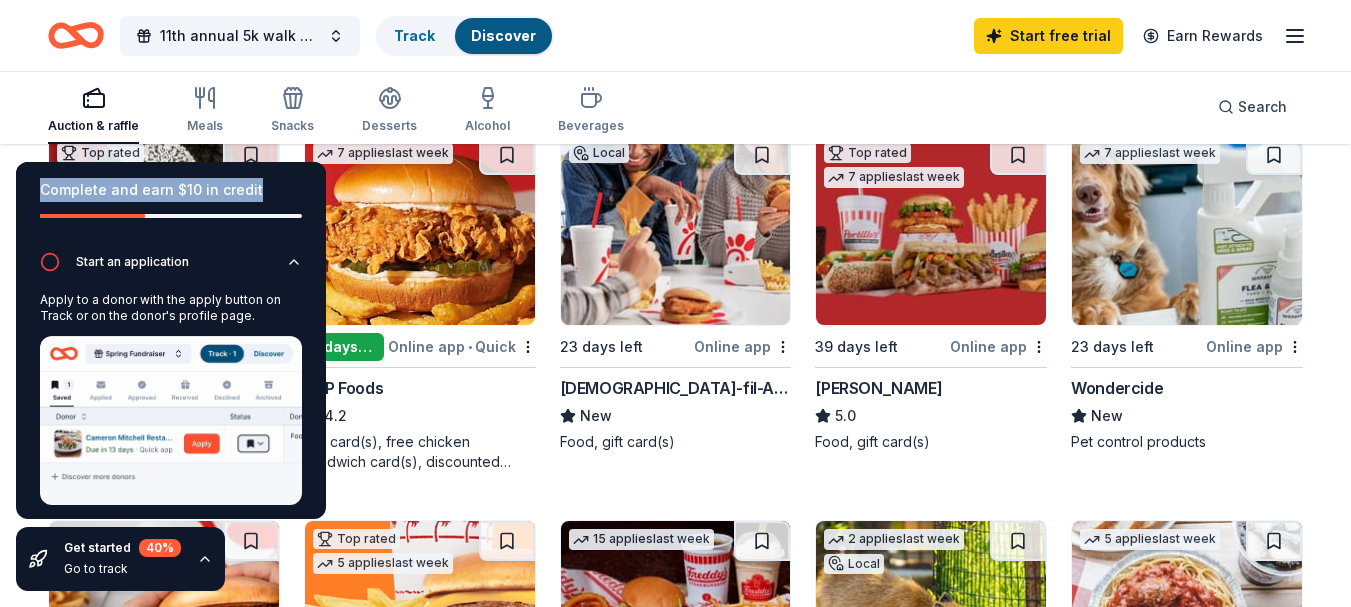 scroll, scrollTop: 0, scrollLeft: 0, axis: both 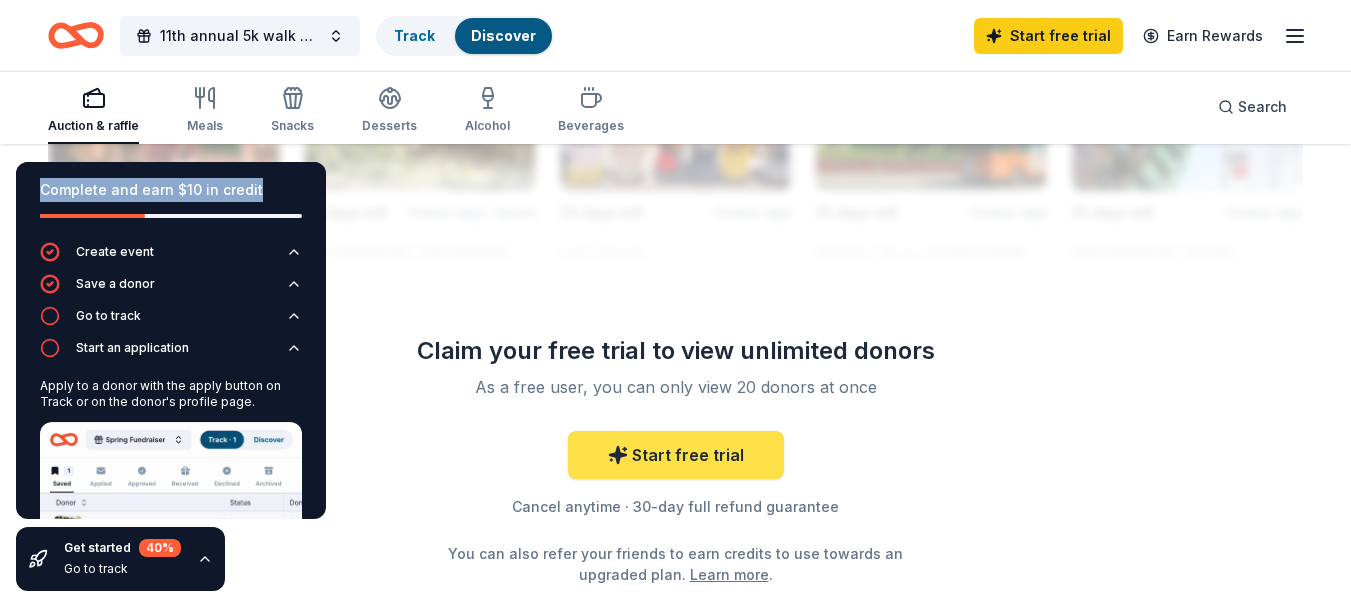 click on "Start free  trial" at bounding box center (676, 455) 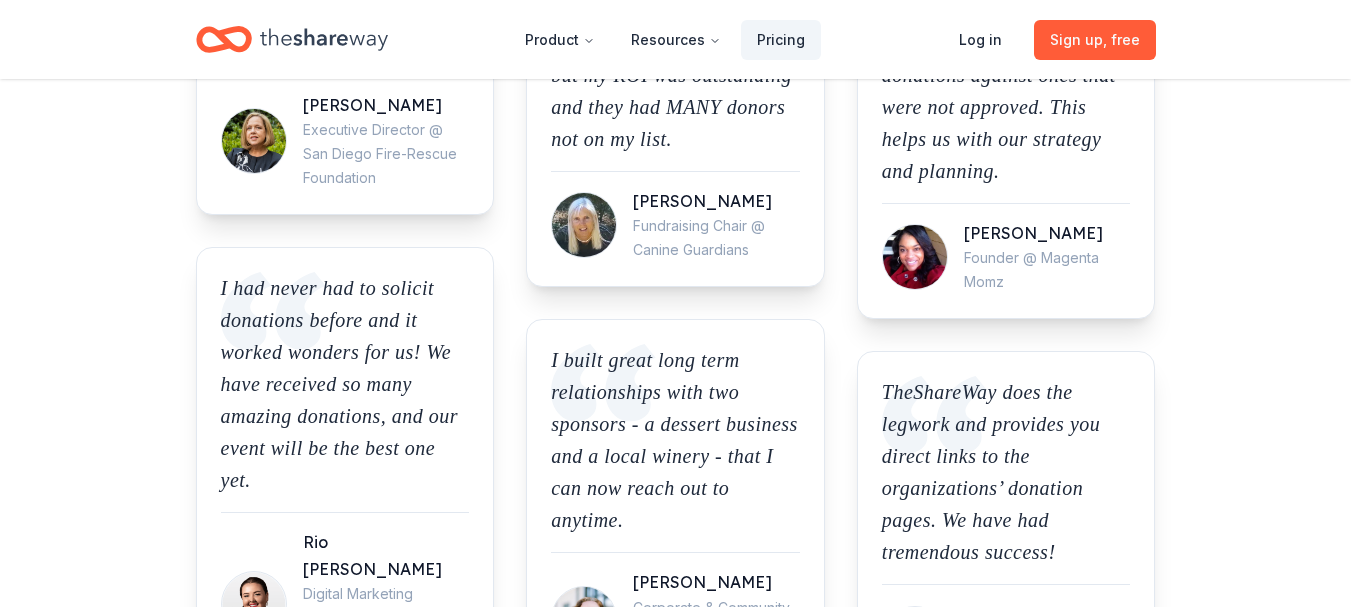 scroll, scrollTop: 0, scrollLeft: 0, axis: both 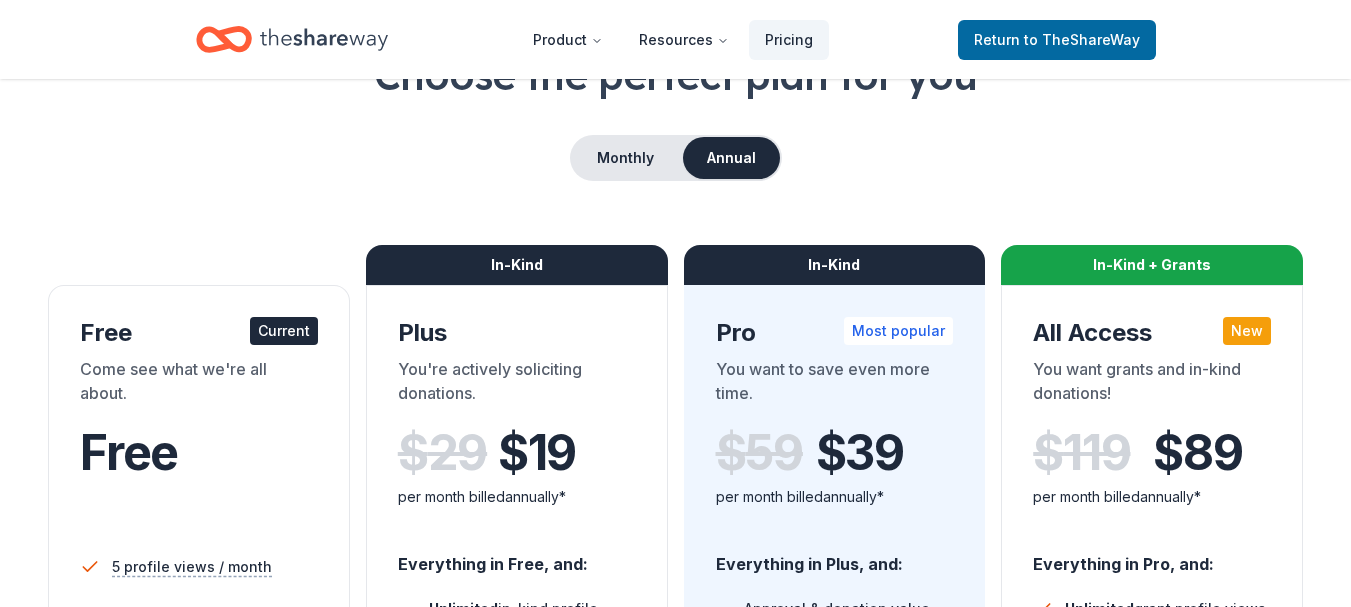 click on "Free" at bounding box center (199, 453) 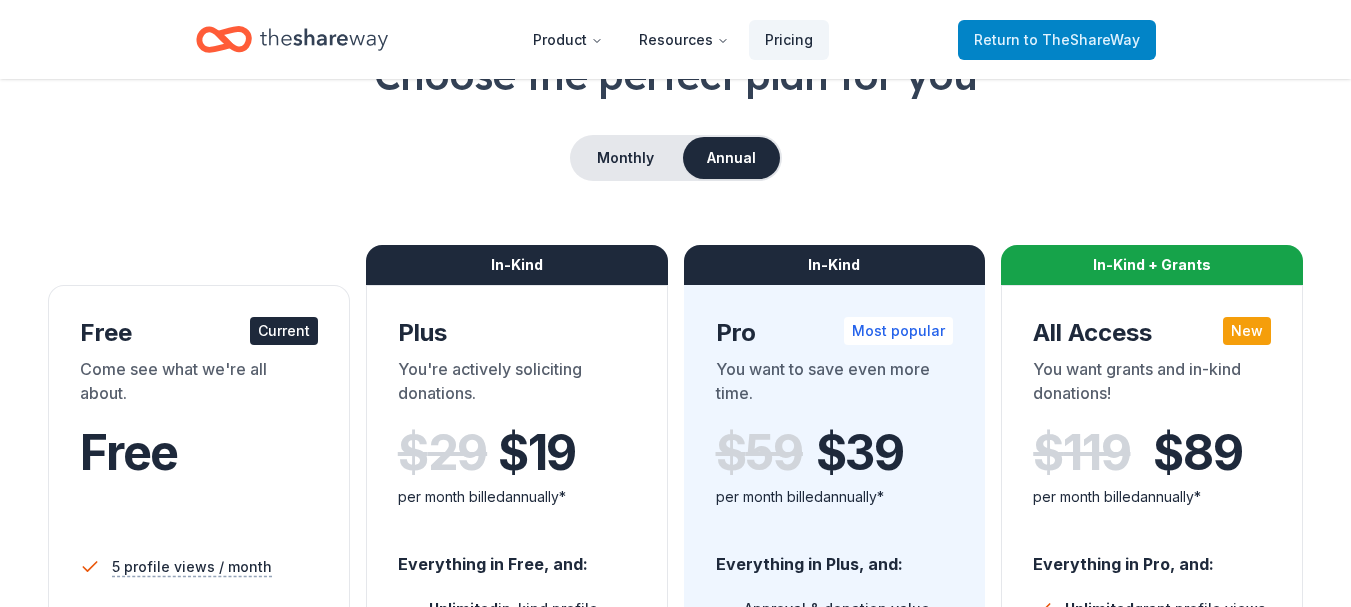 click on "Return to TheShareWay" at bounding box center (1057, 40) 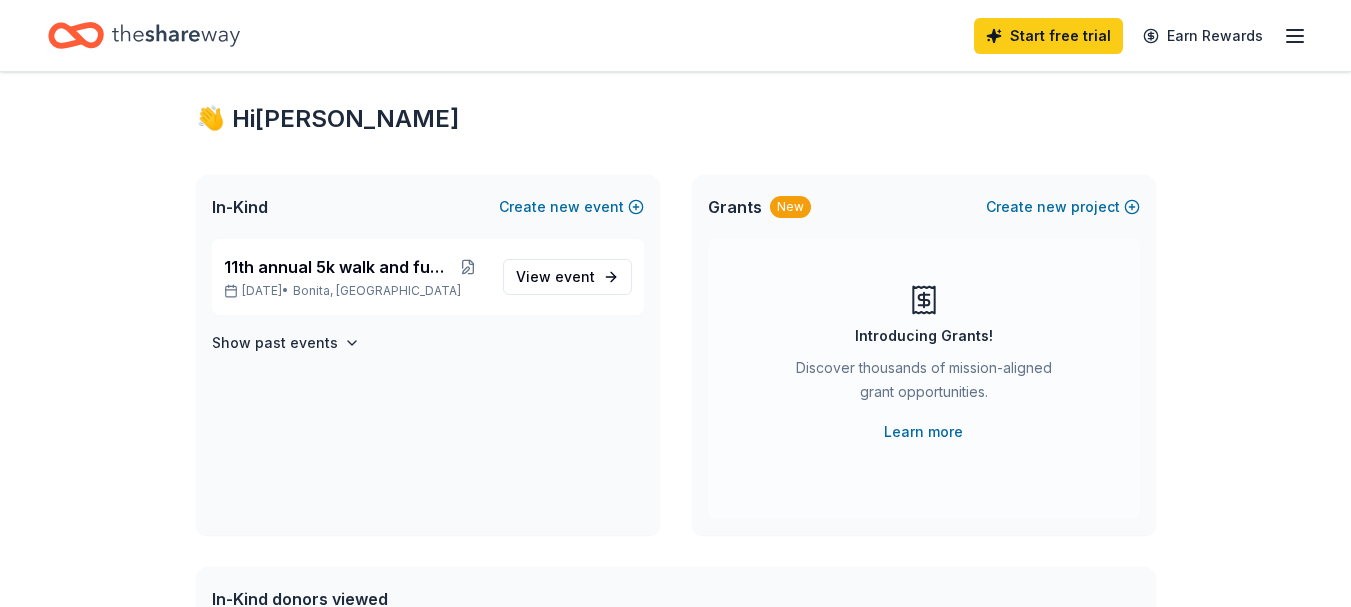 scroll, scrollTop: 0, scrollLeft: 0, axis: both 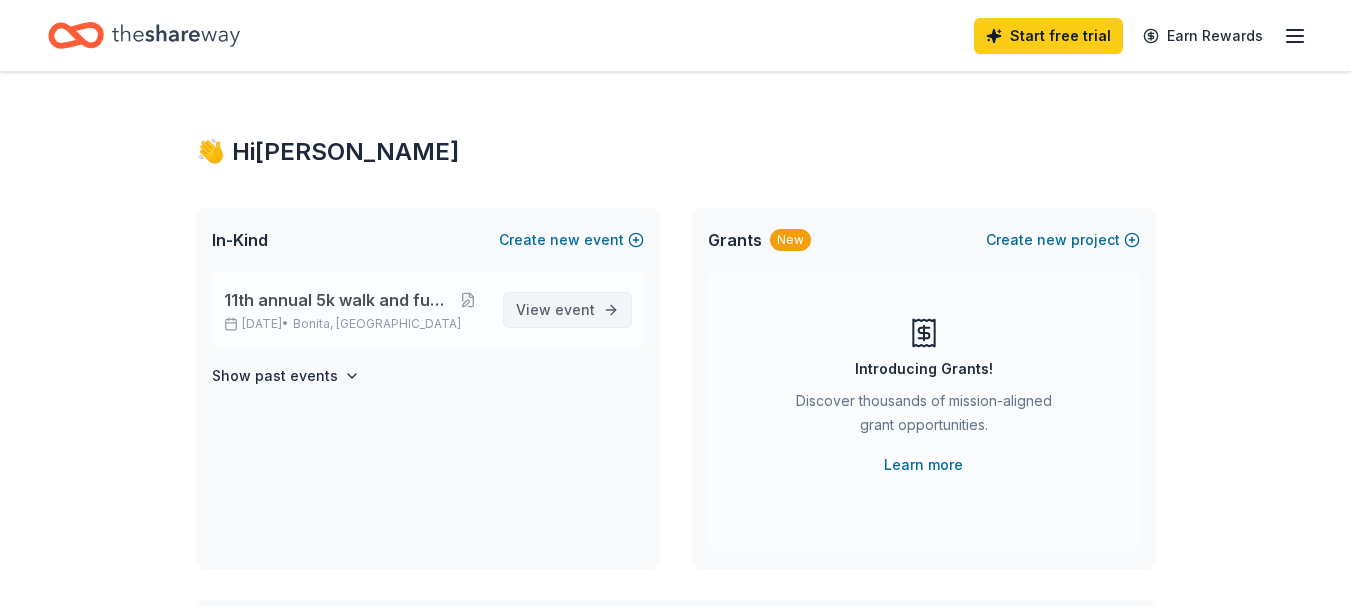 click on "View   event" at bounding box center (555, 310) 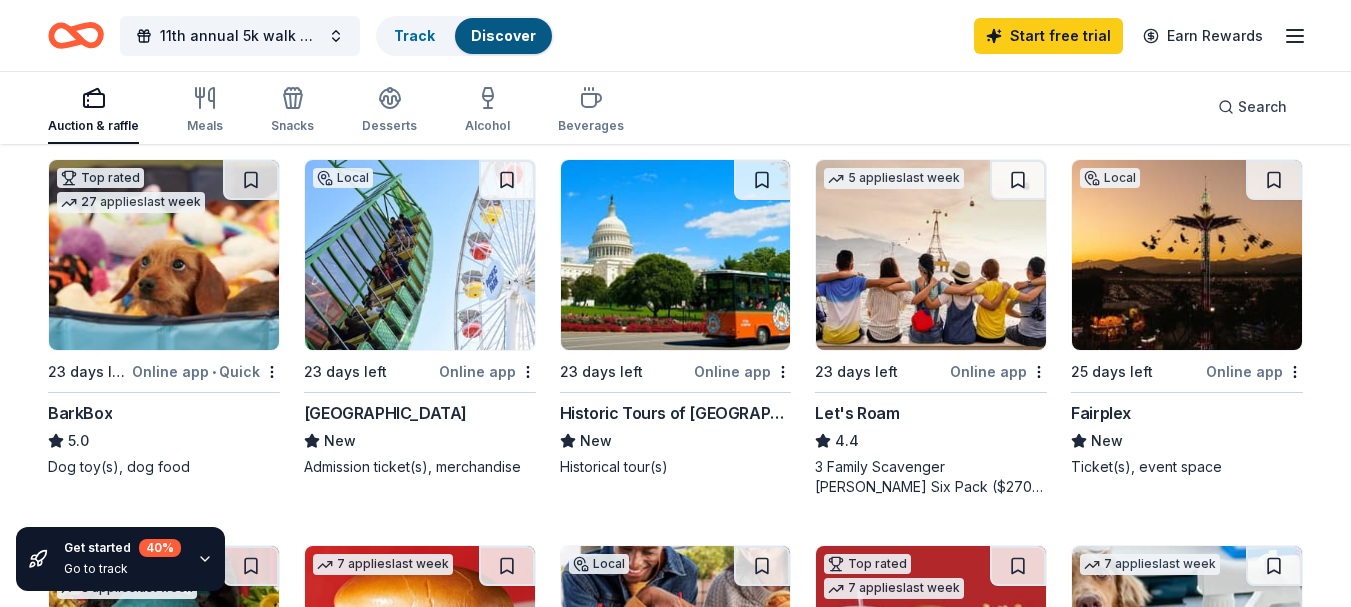 scroll, scrollTop: 604, scrollLeft: 0, axis: vertical 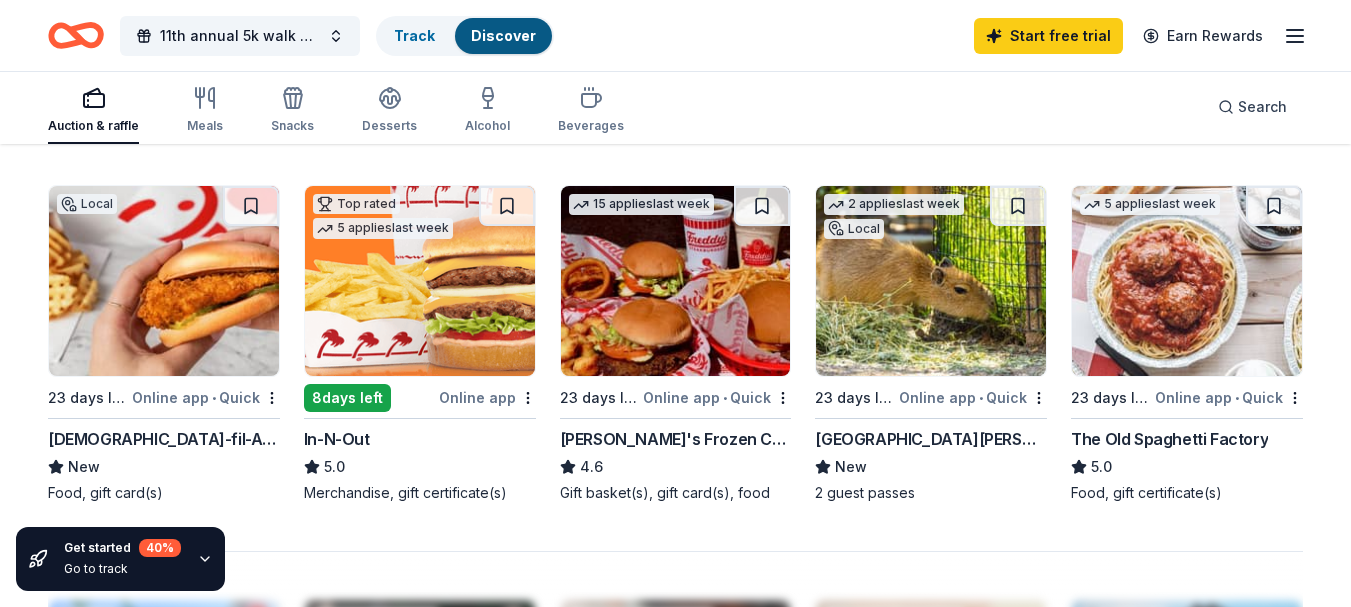 click at bounding box center [420, 281] 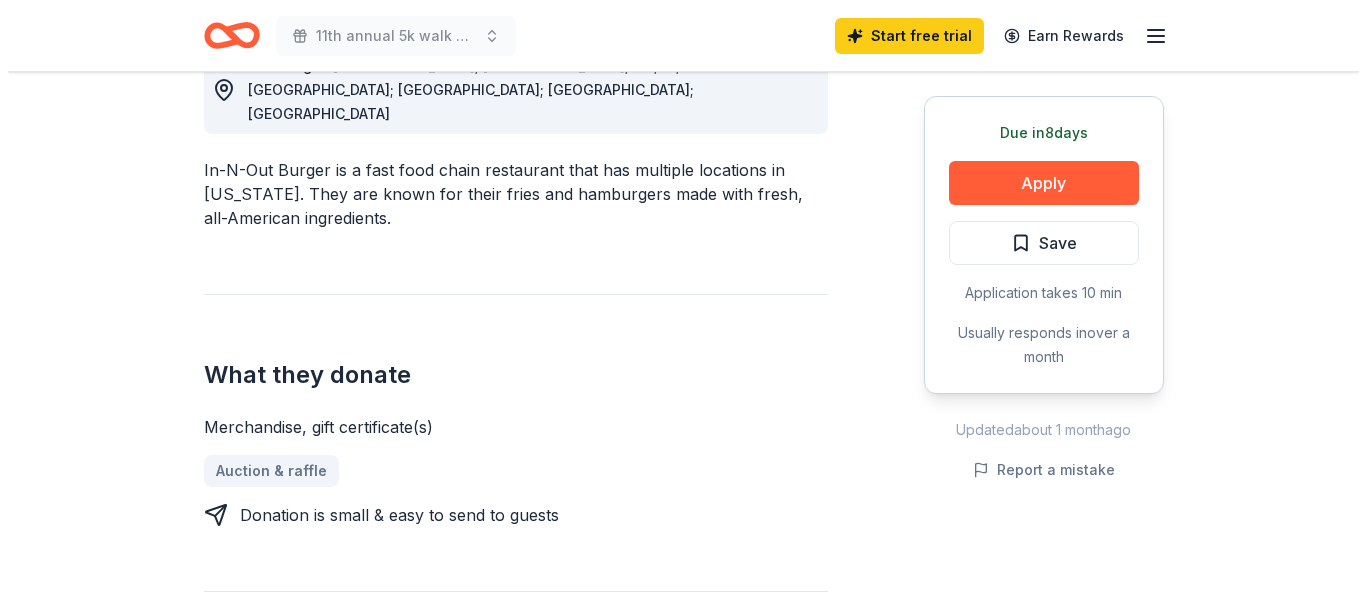 scroll, scrollTop: 611, scrollLeft: 0, axis: vertical 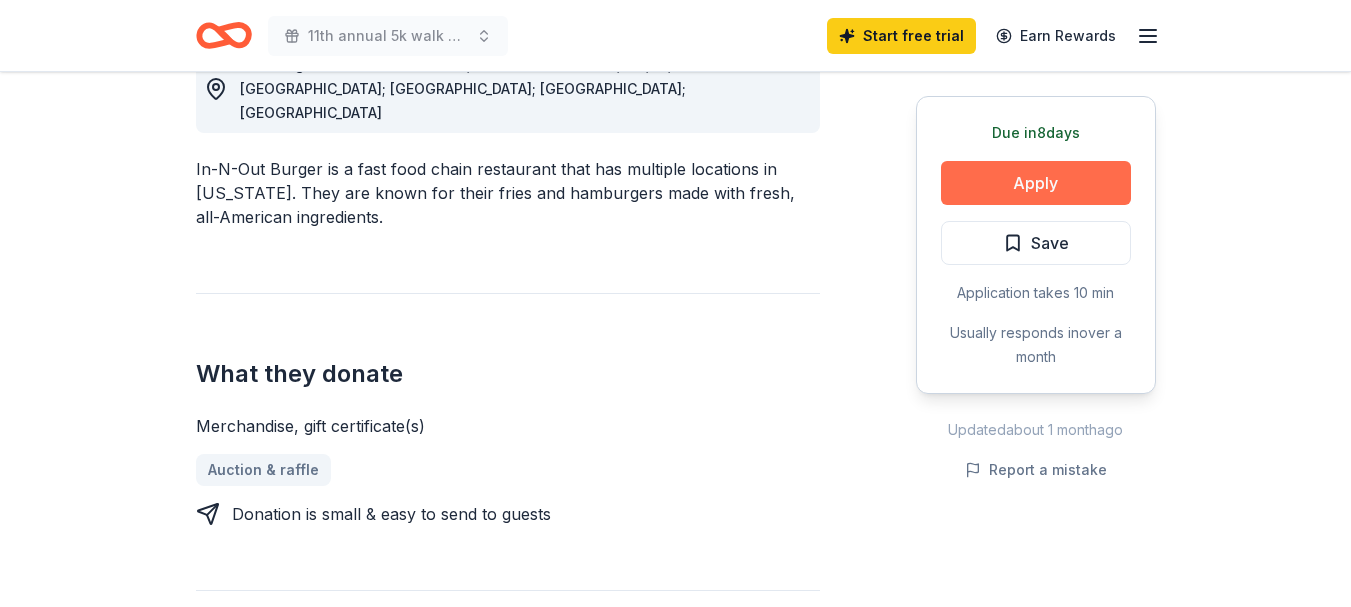 click on "Apply" at bounding box center (1036, 183) 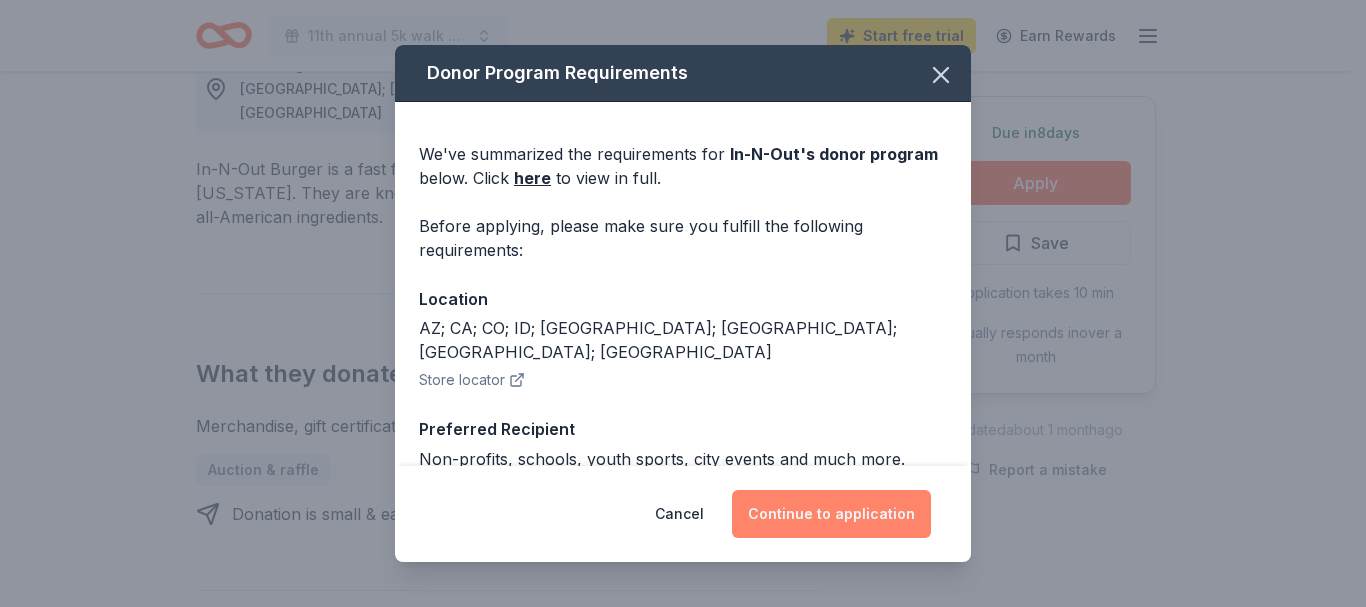 click on "Continue to application" at bounding box center (831, 514) 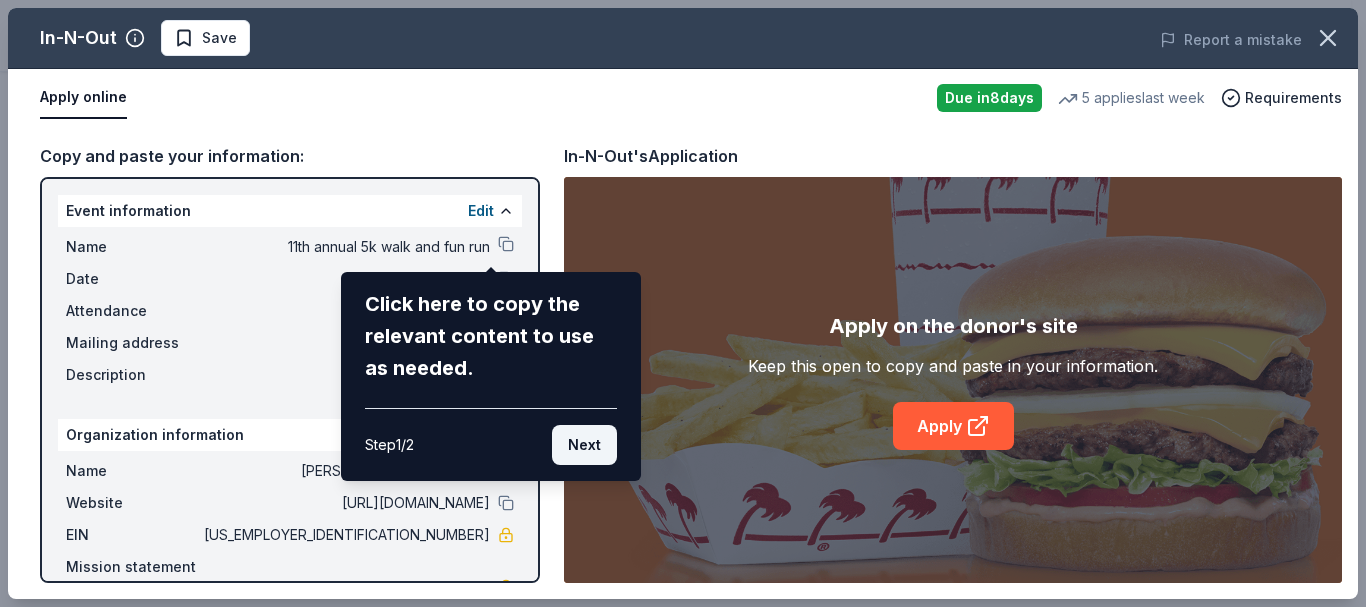 click on "Next" at bounding box center (584, 445) 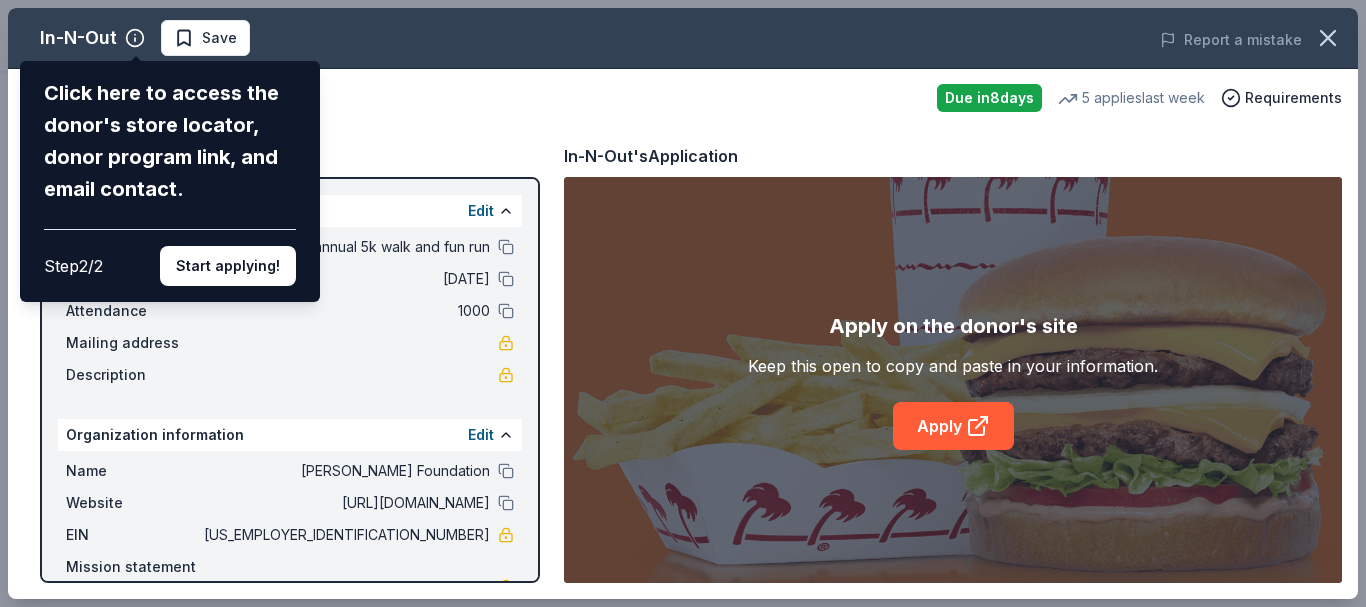 drag, startPoint x: 531, startPoint y: 423, endPoint x: 529, endPoint y: 490, distance: 67.02985 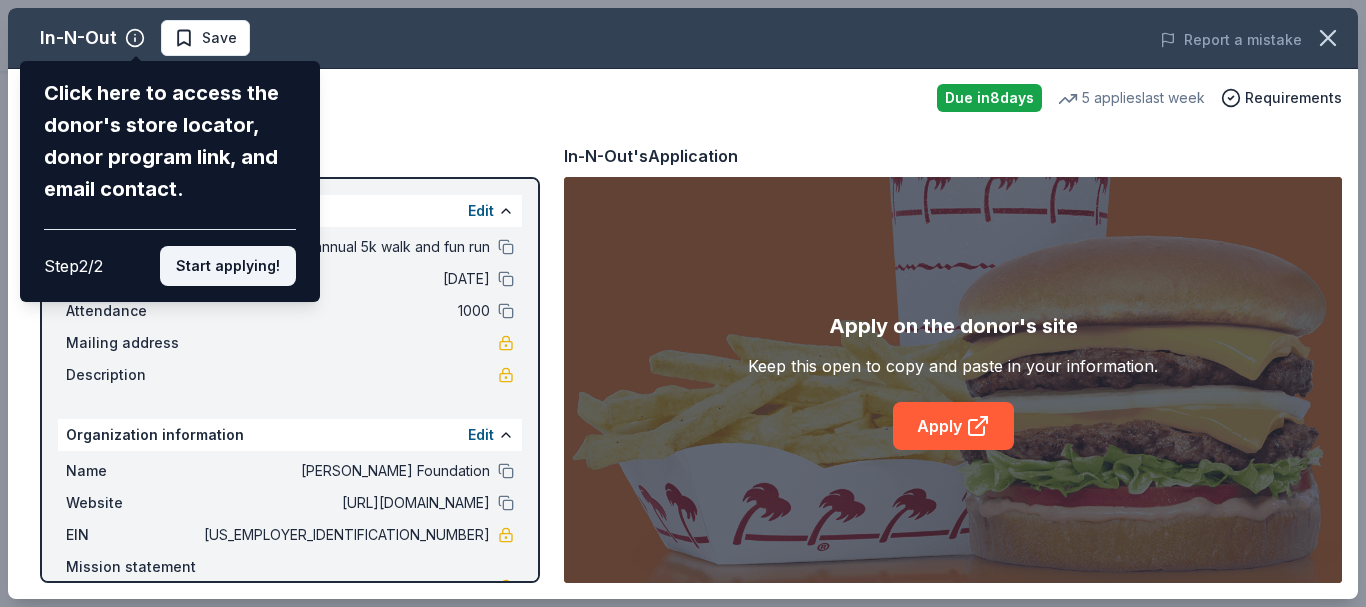 click on "Start applying!" at bounding box center (228, 266) 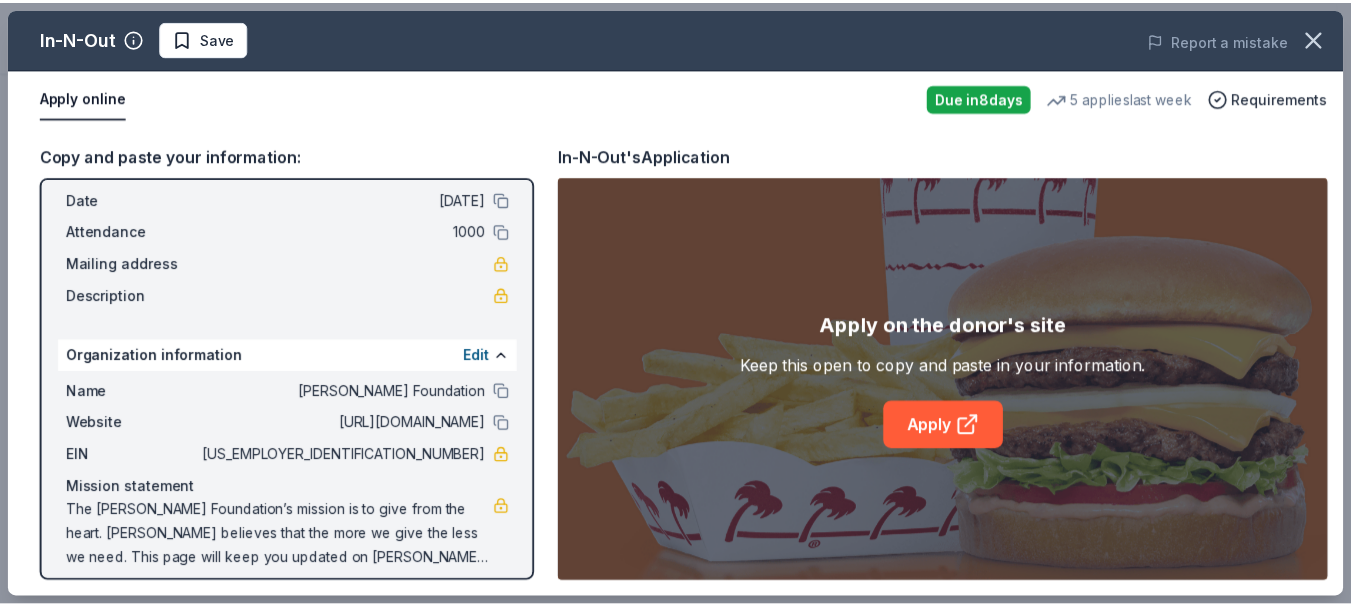 scroll, scrollTop: 94, scrollLeft: 0, axis: vertical 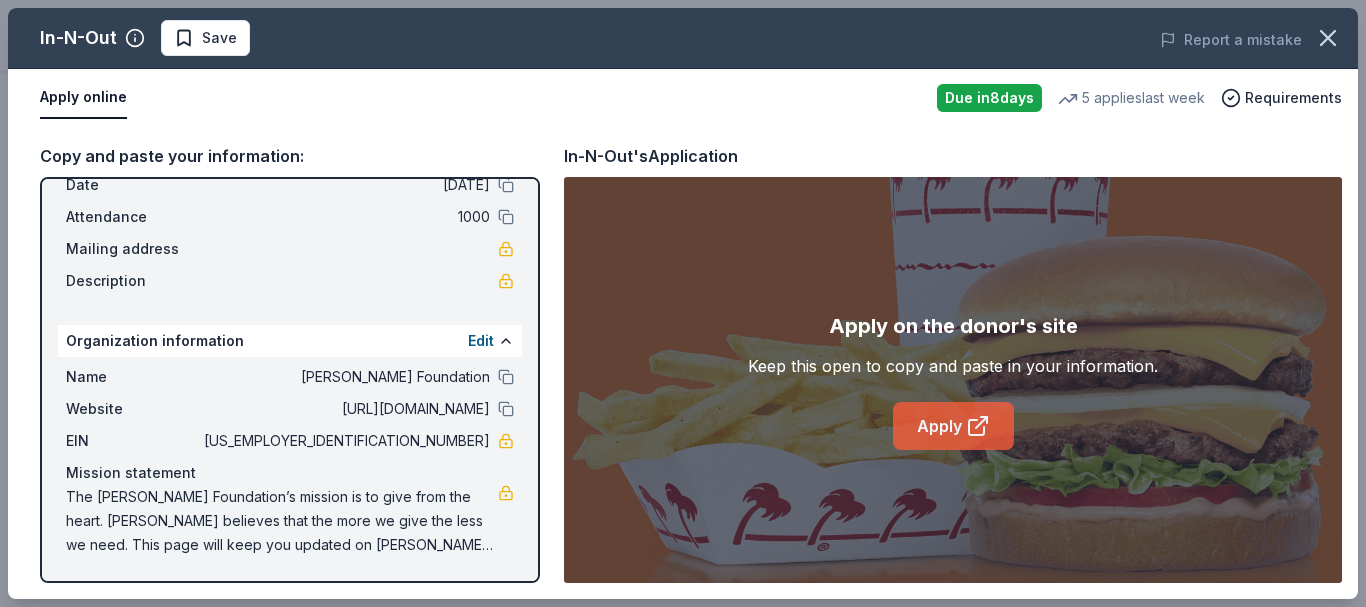click on "Apply" at bounding box center [953, 426] 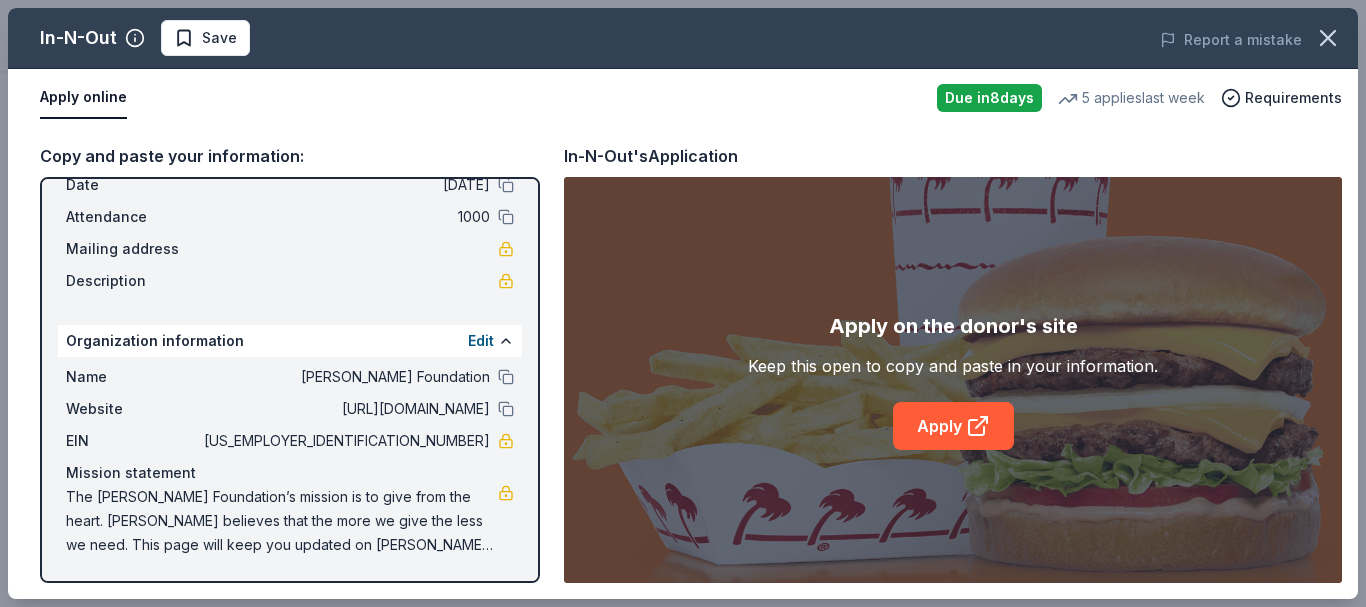 drag, startPoint x: 1360, startPoint y: 248, endPoint x: 1365, endPoint y: 370, distance: 122.10242 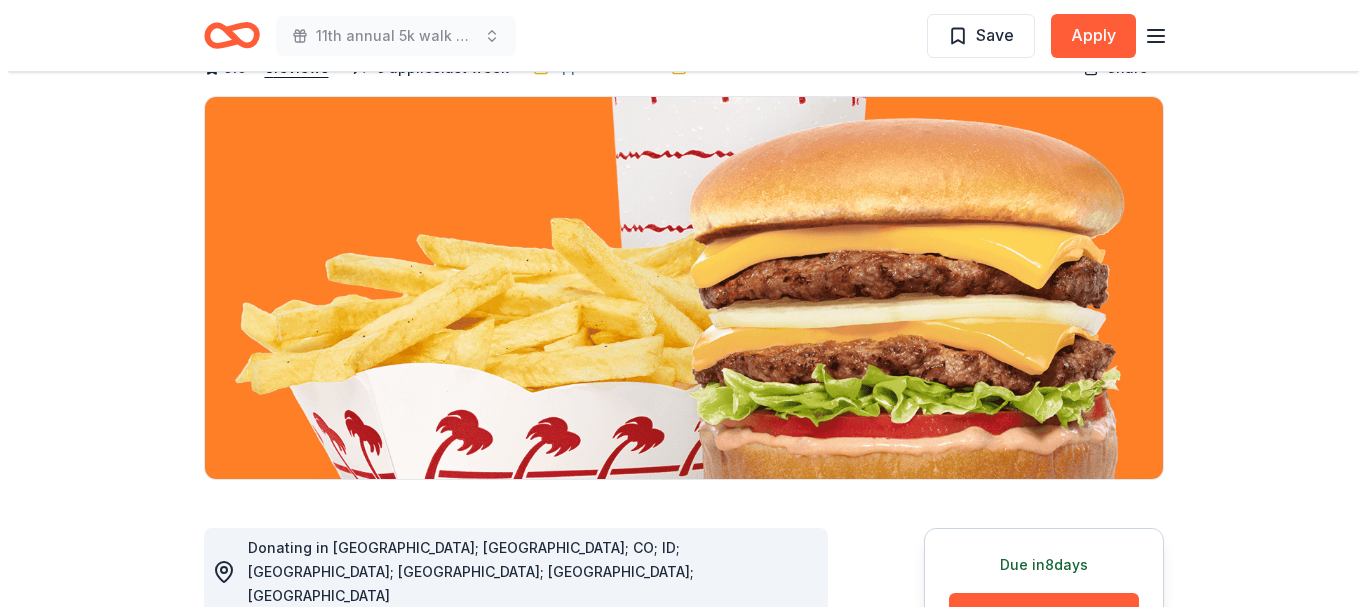 scroll, scrollTop: 0, scrollLeft: 0, axis: both 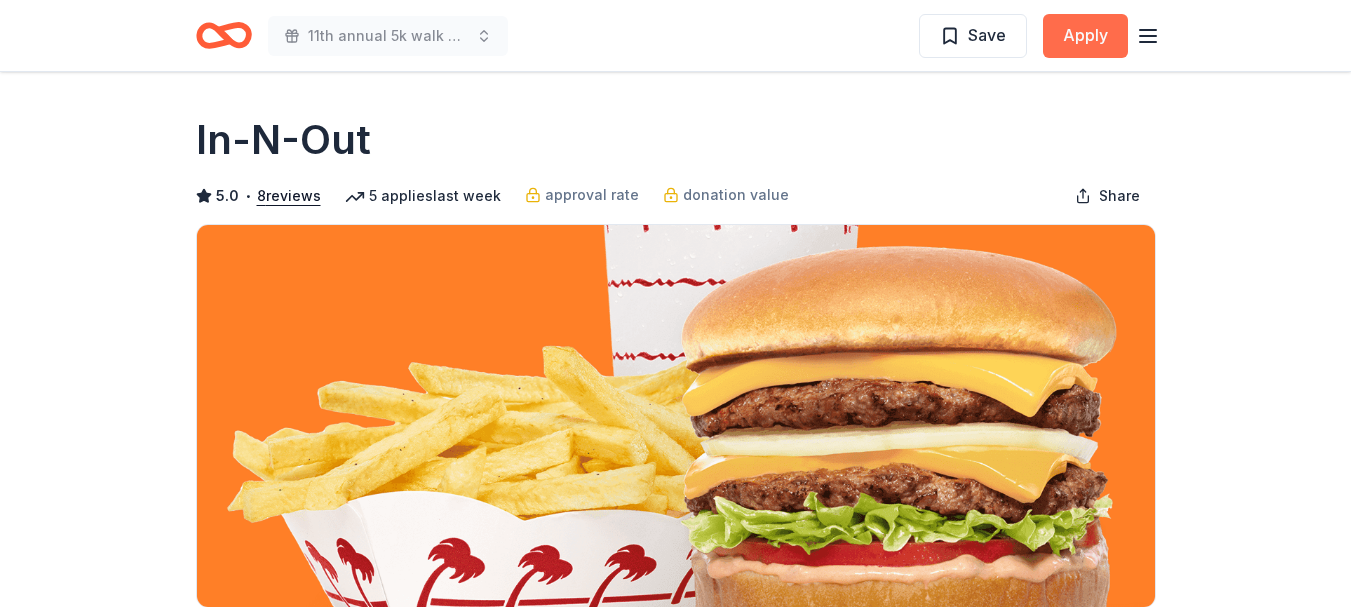 click on "Apply" at bounding box center (1085, 36) 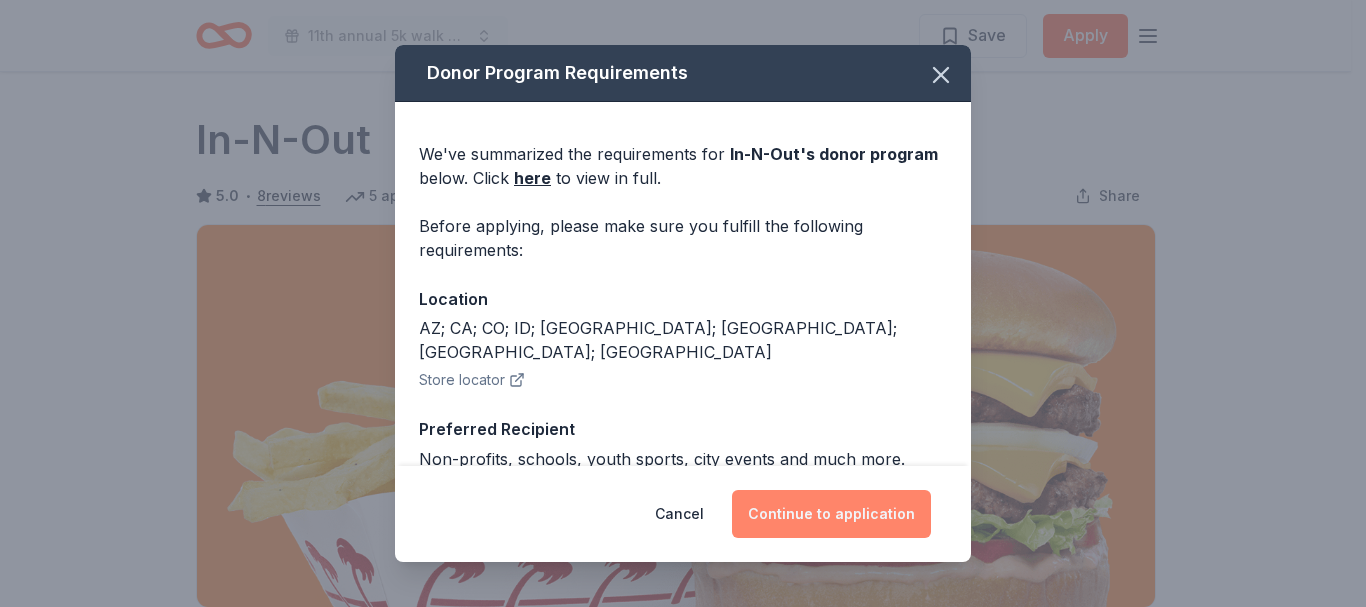 click on "Continue to application" at bounding box center (831, 514) 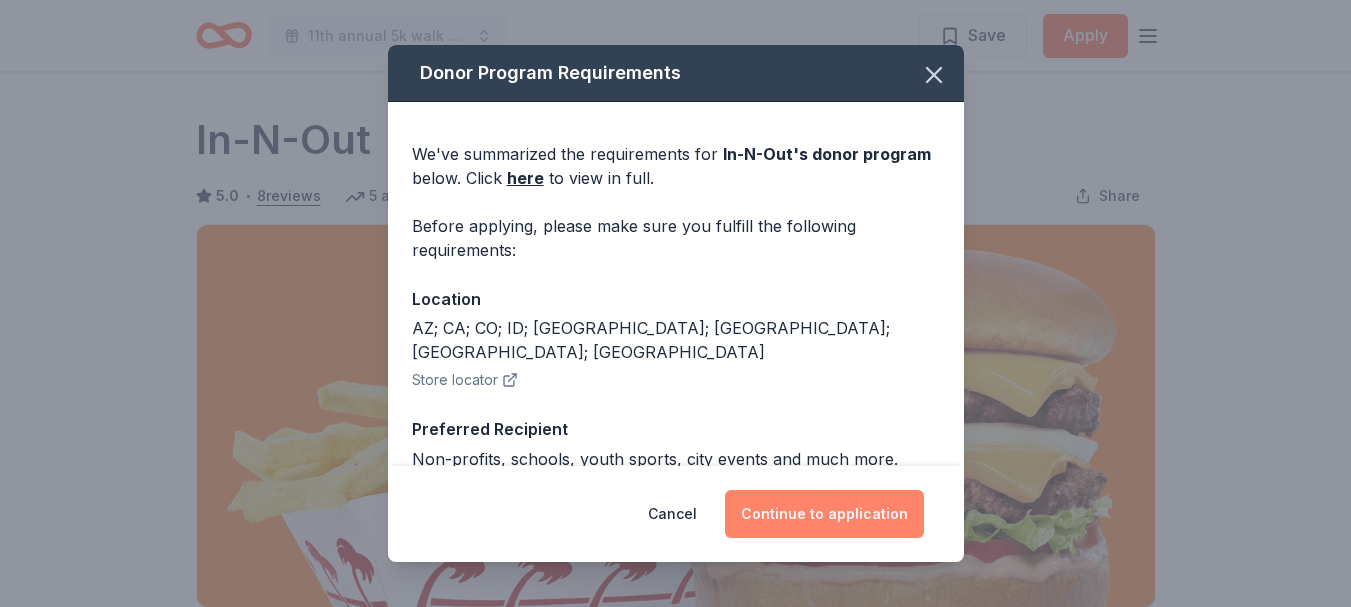 click on "Continue to application" at bounding box center [824, 514] 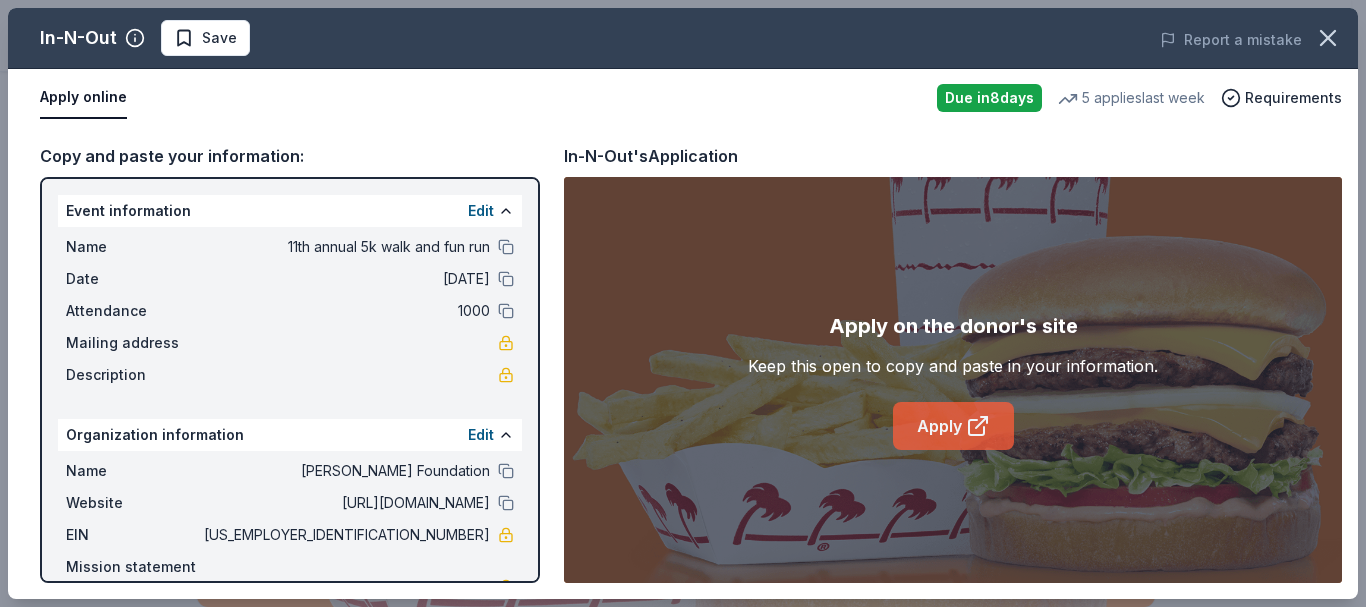 click on "Apply" at bounding box center [953, 426] 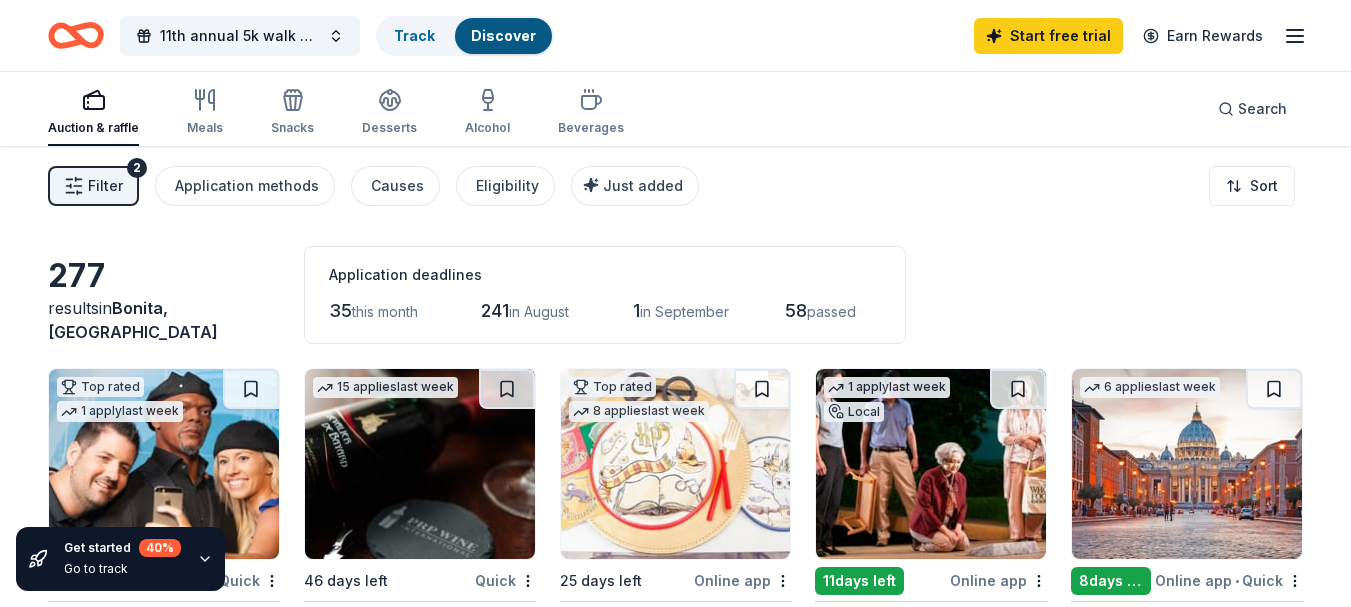 scroll, scrollTop: 1341, scrollLeft: 0, axis: vertical 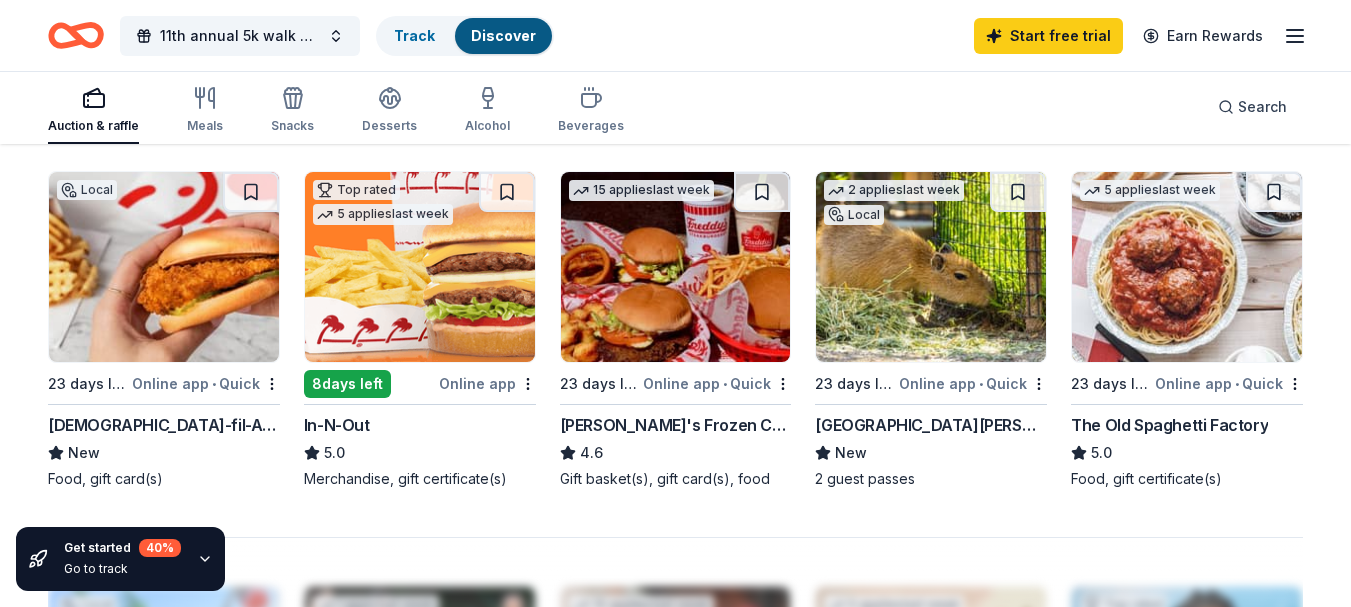 click at bounding box center [164, 267] 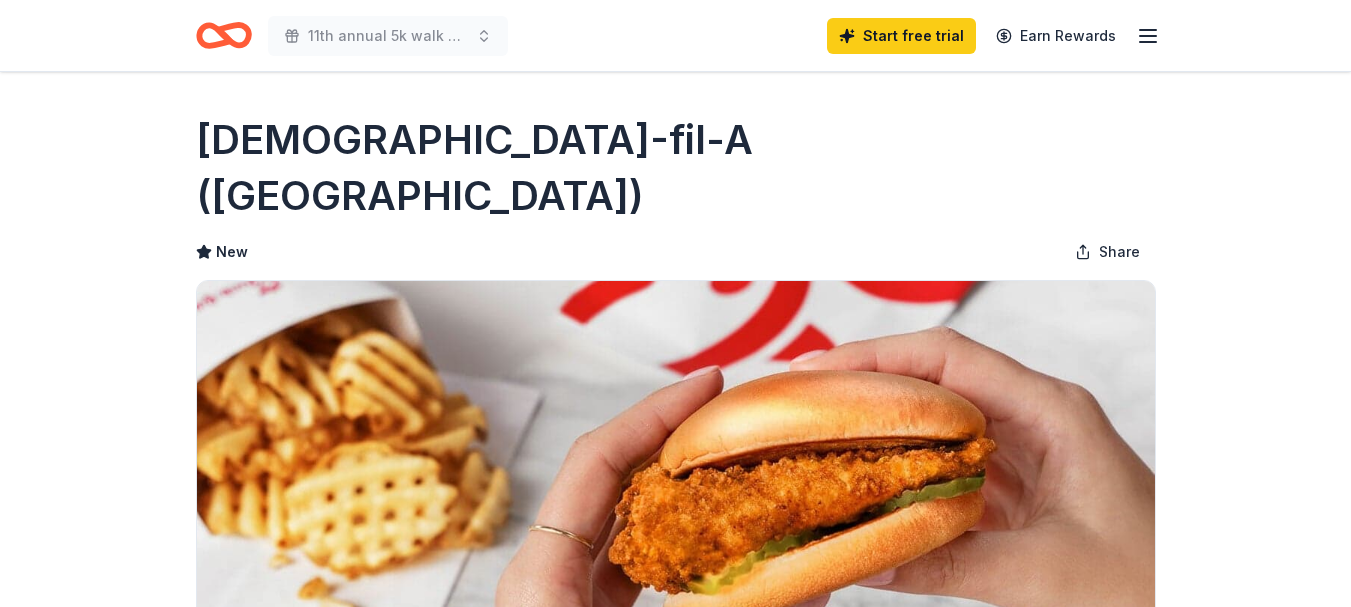 scroll, scrollTop: 0, scrollLeft: 0, axis: both 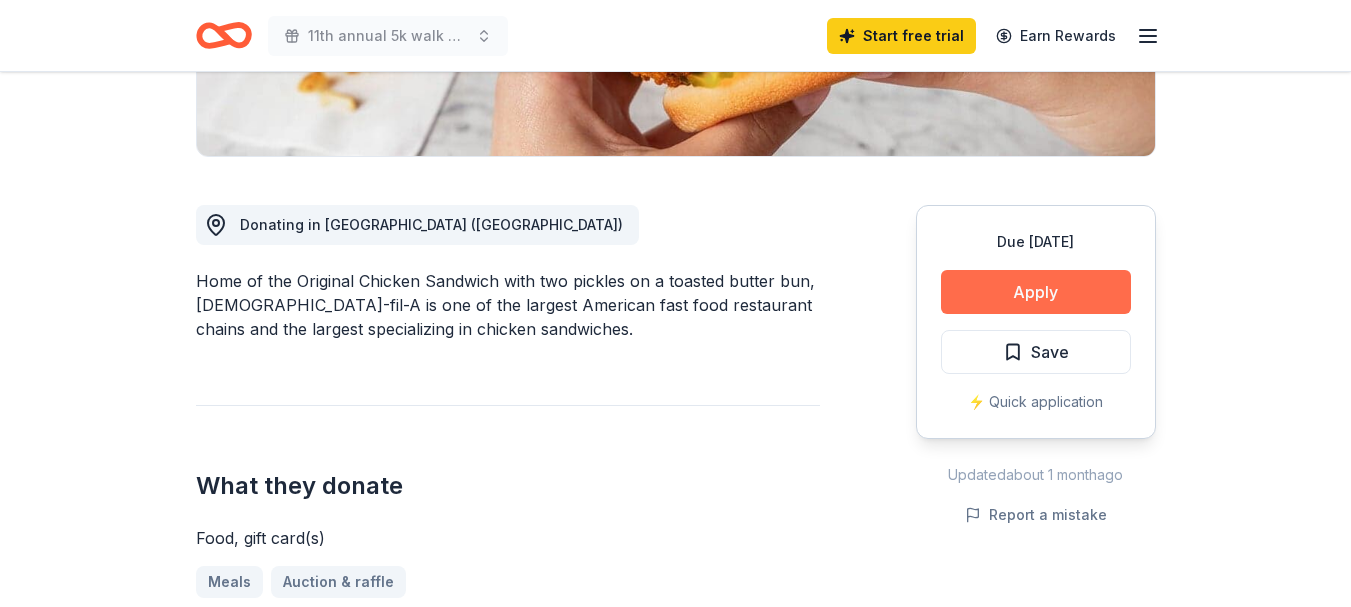 click on "Apply" at bounding box center (1036, 292) 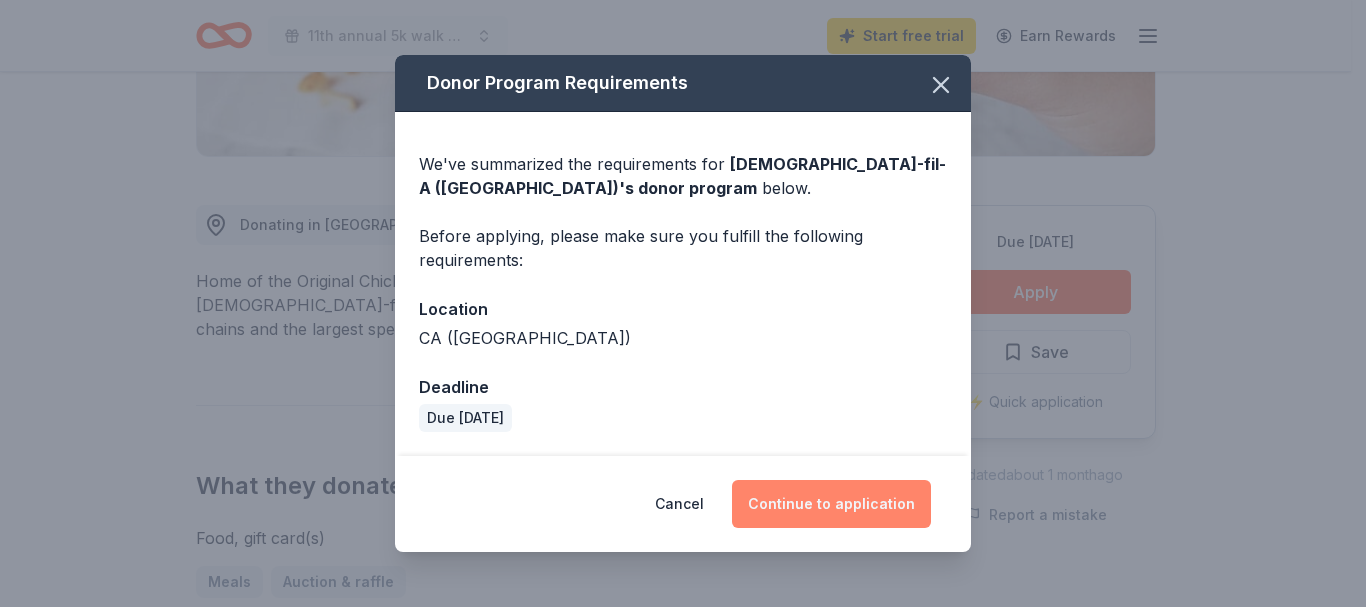 click on "Continue to application" at bounding box center [831, 504] 